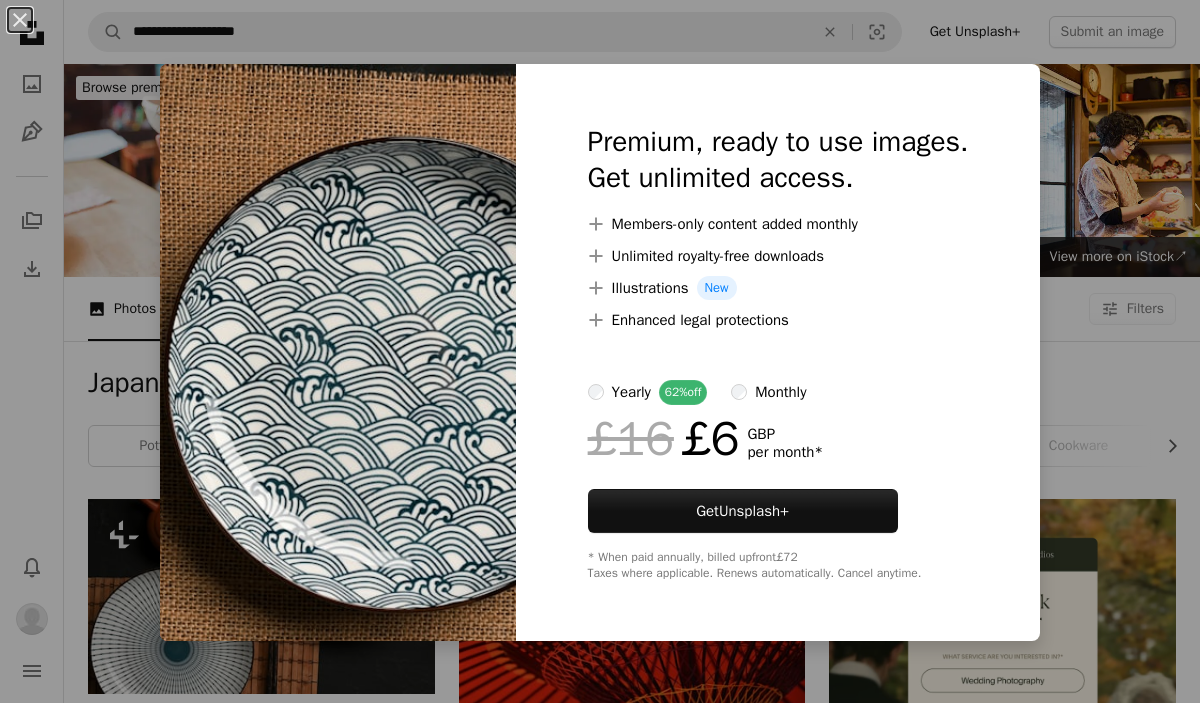 scroll, scrollTop: 2005, scrollLeft: 0, axis: vertical 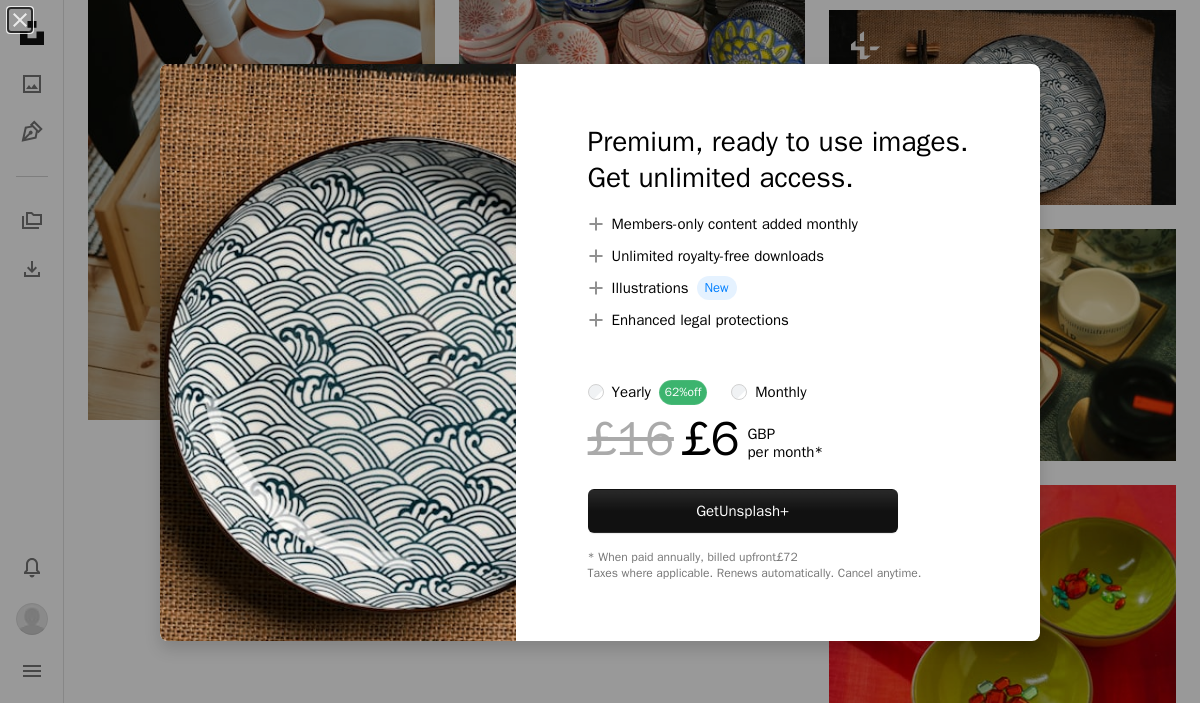 click on "An X shape Premium, ready to use images. Get unlimited access. A plus sign Members-only content added monthly A plus sign Unlimited royalty-free downloads A plus sign Illustrations  New A plus sign Enhanced legal protections yearly 62%  off monthly £16   £6 GBP per month * Get  Unsplash+ * When paid annually, billed upfront  £72 Taxes where applicable. Renews automatically. Cancel anytime." at bounding box center (600, 351) 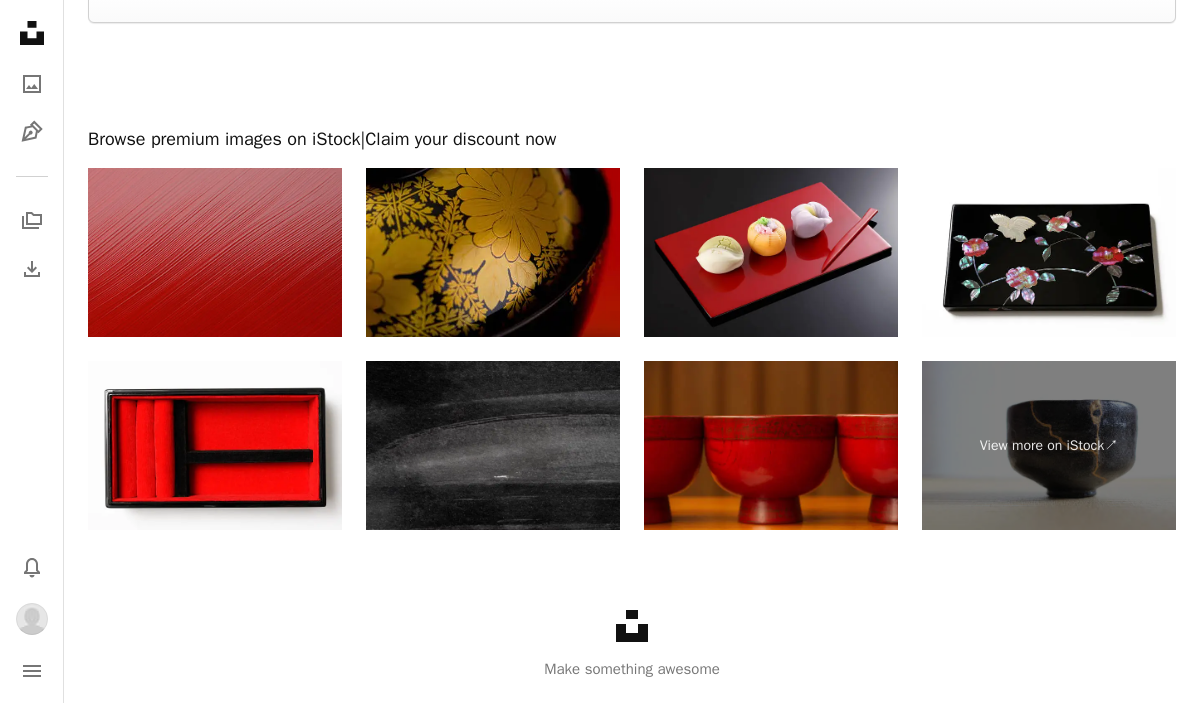 scroll, scrollTop: 3300, scrollLeft: 0, axis: vertical 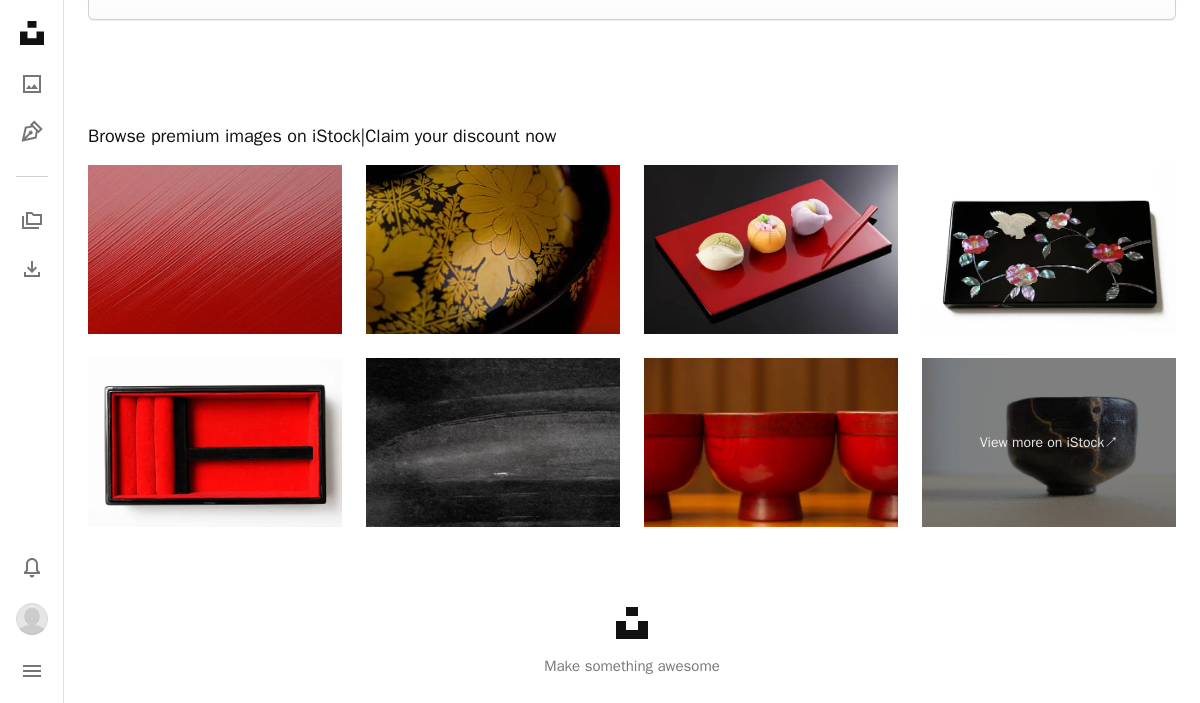 click at bounding box center (493, 249) 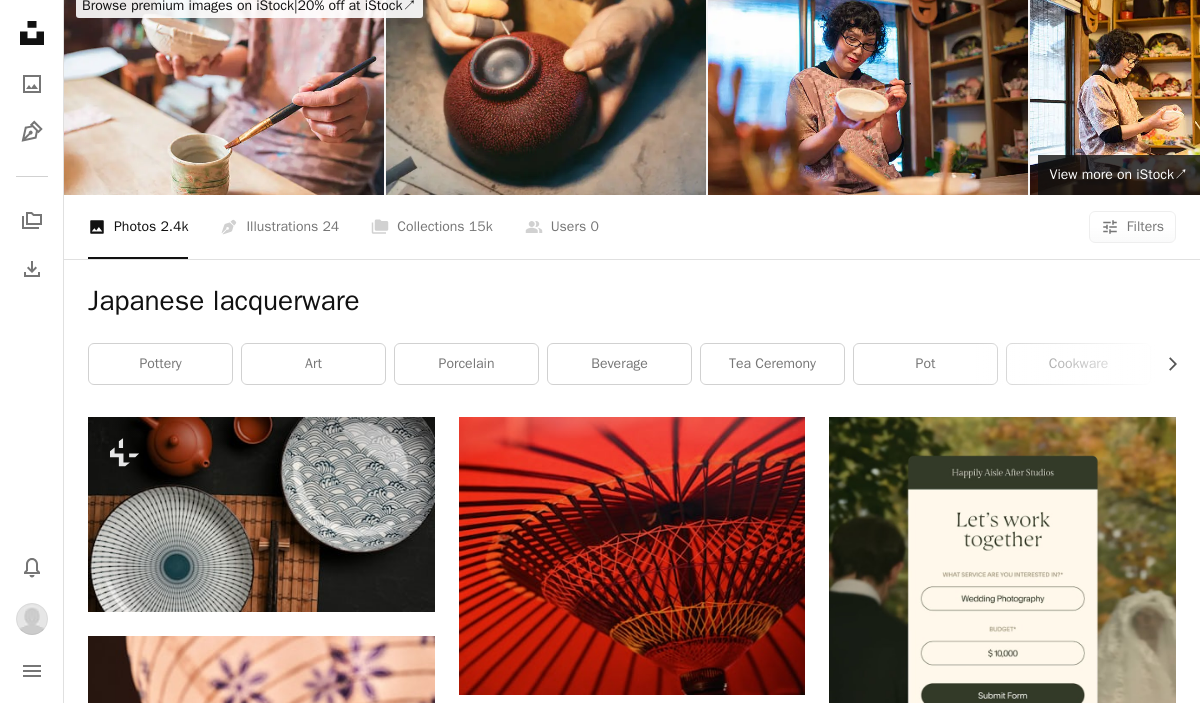 scroll, scrollTop: 0, scrollLeft: 0, axis: both 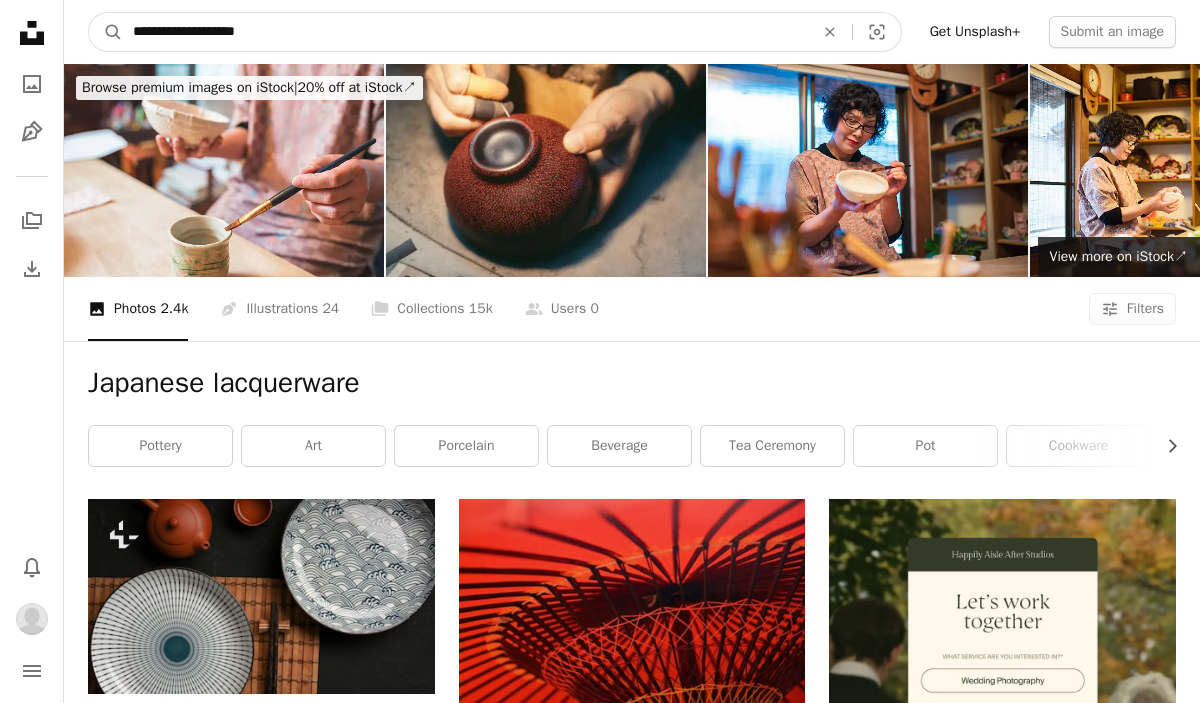 click on "**********" at bounding box center (465, 32) 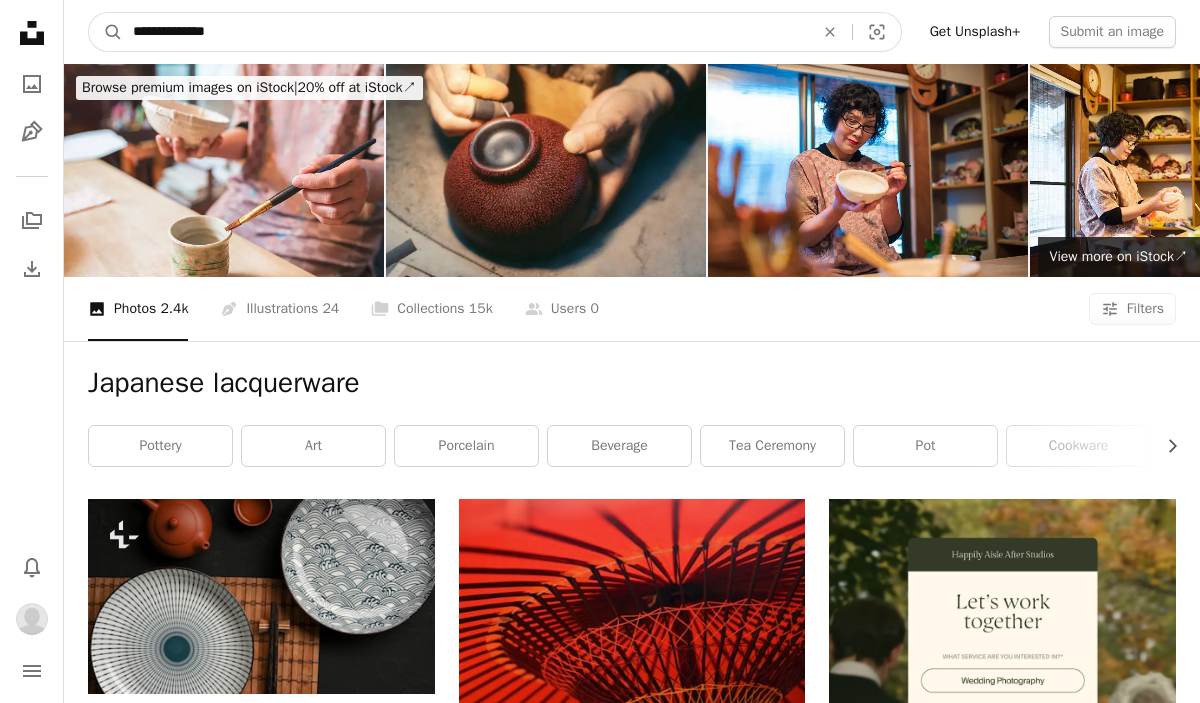 type on "**********" 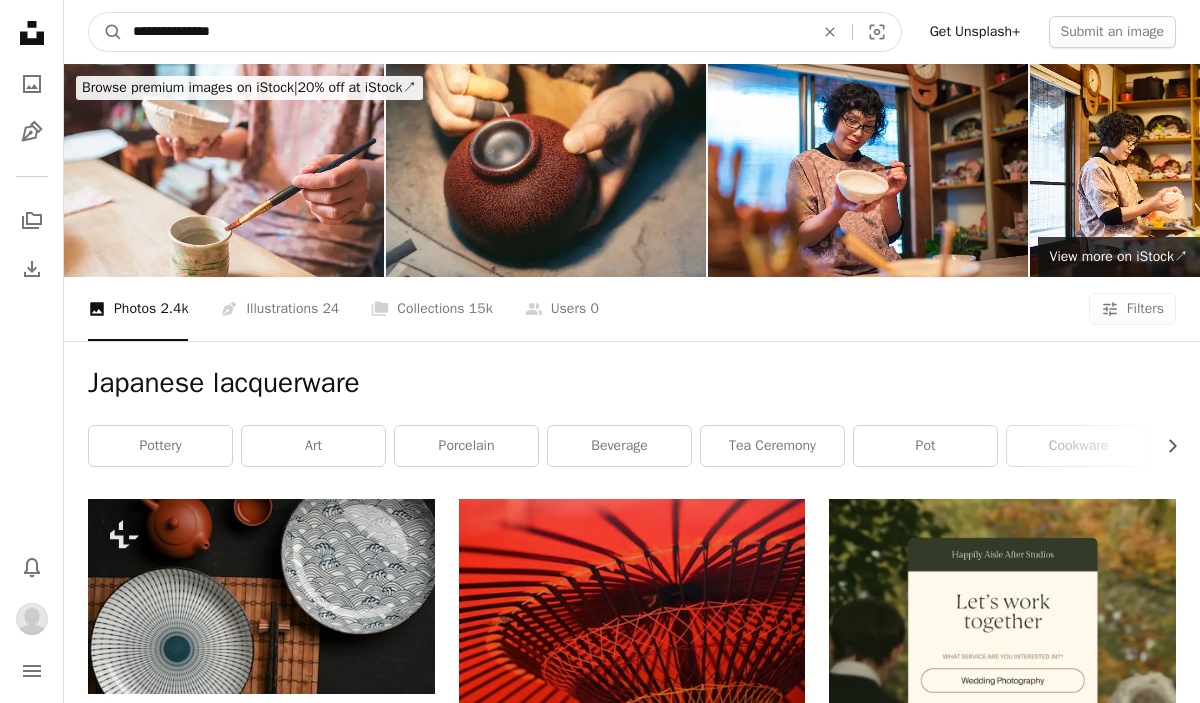 click on "A magnifying glass" at bounding box center [106, 32] 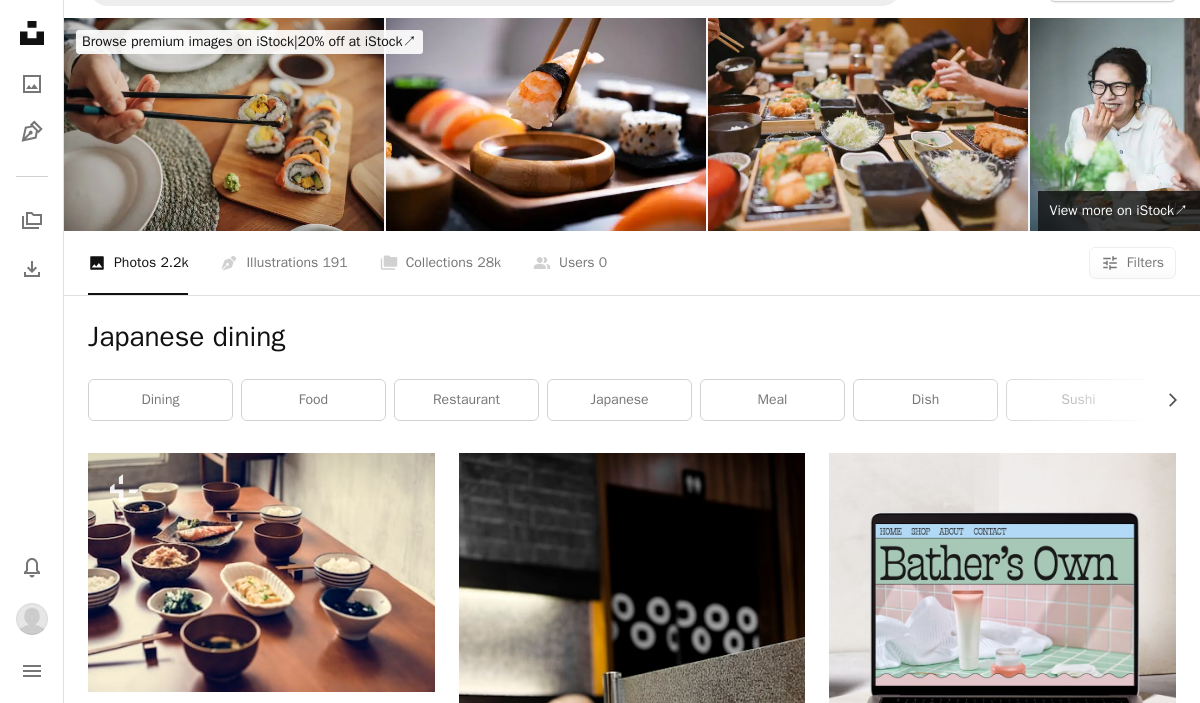 scroll, scrollTop: 0, scrollLeft: 0, axis: both 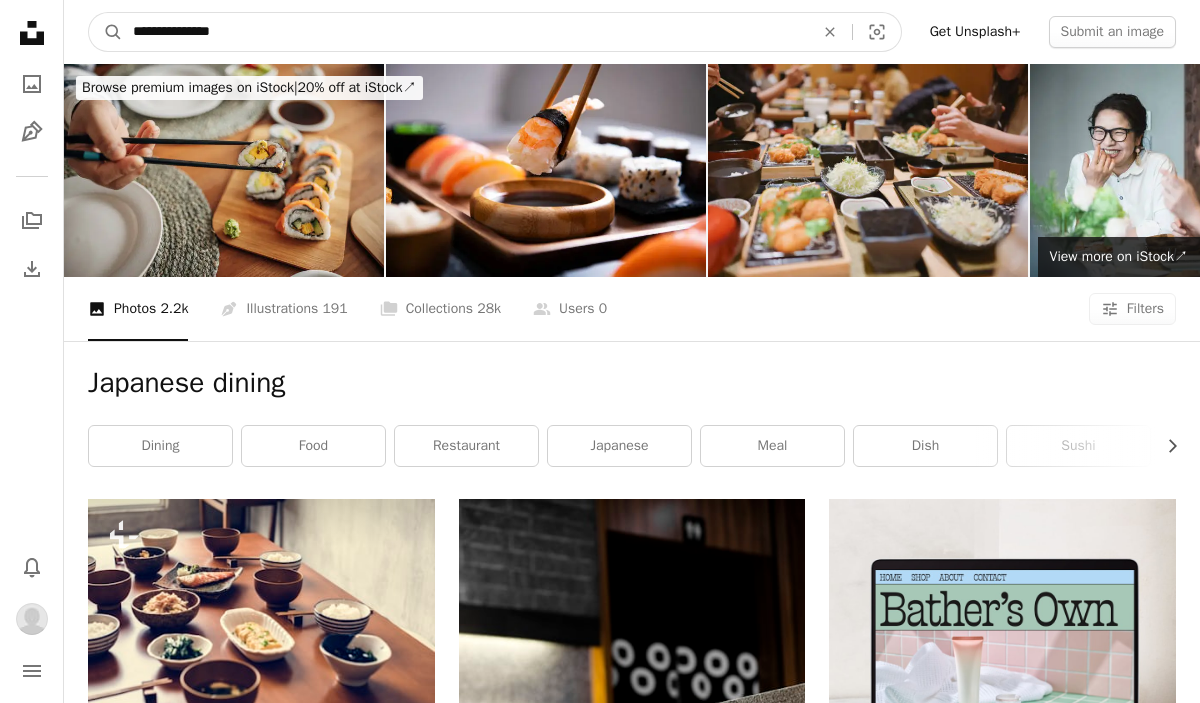 click on "**********" at bounding box center [465, 32] 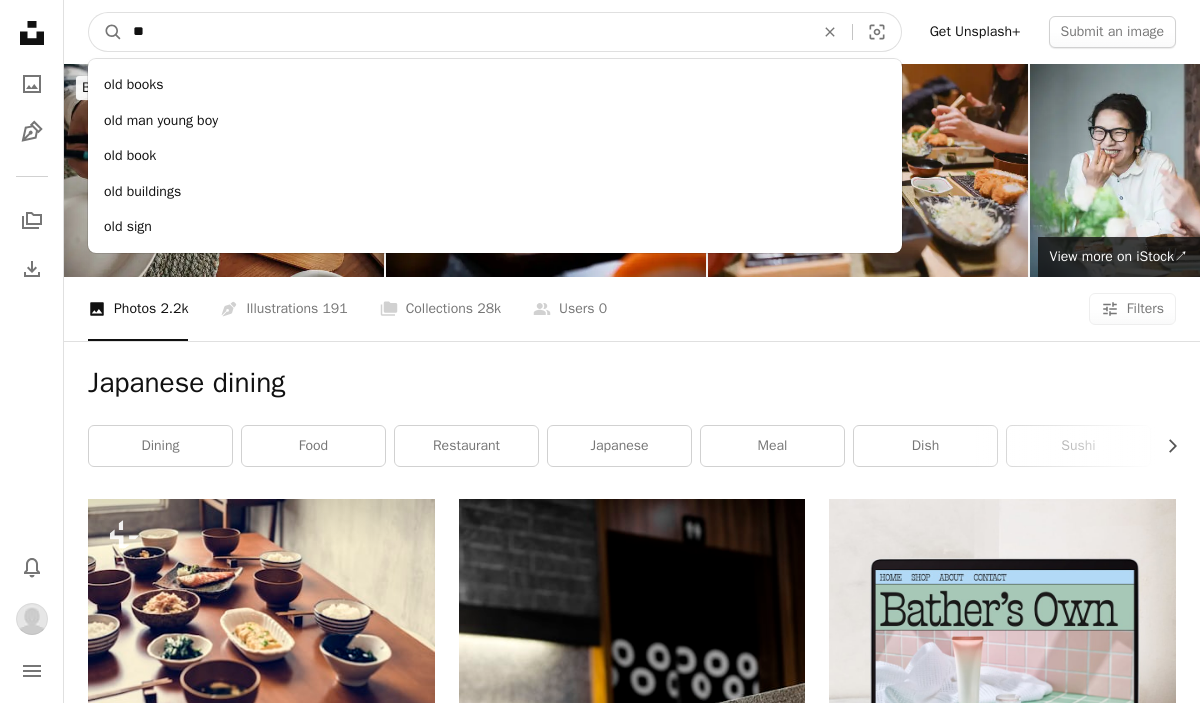 type on "*" 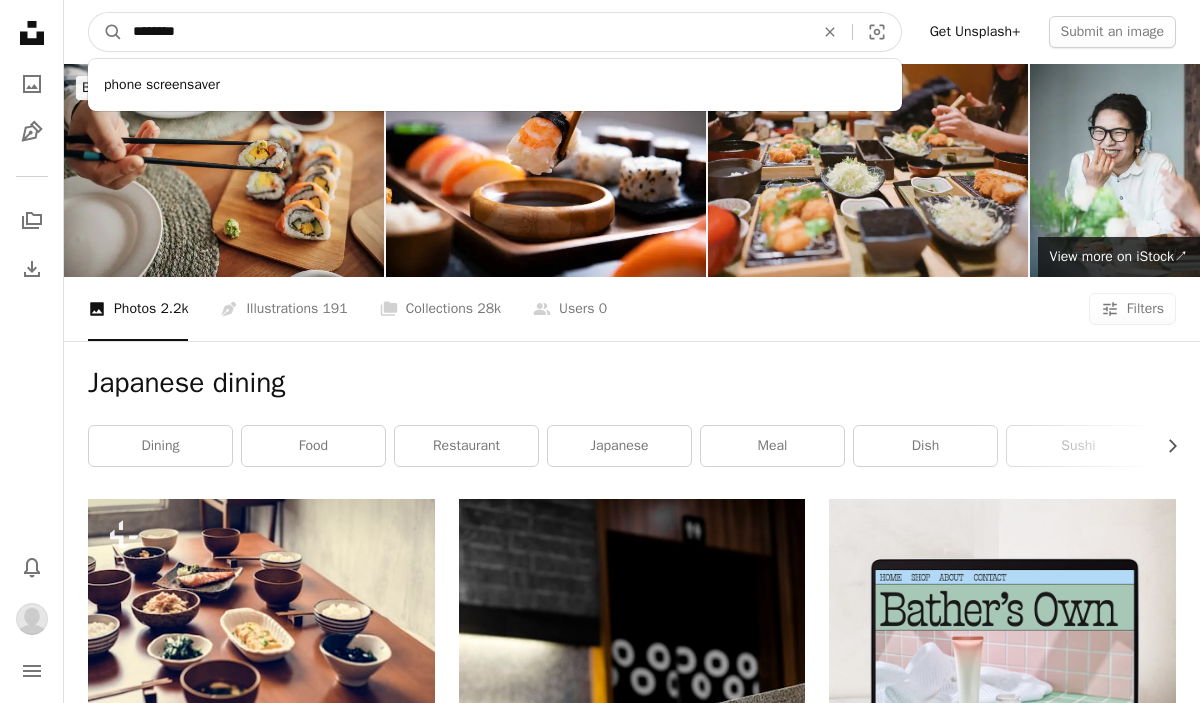 type on "*********" 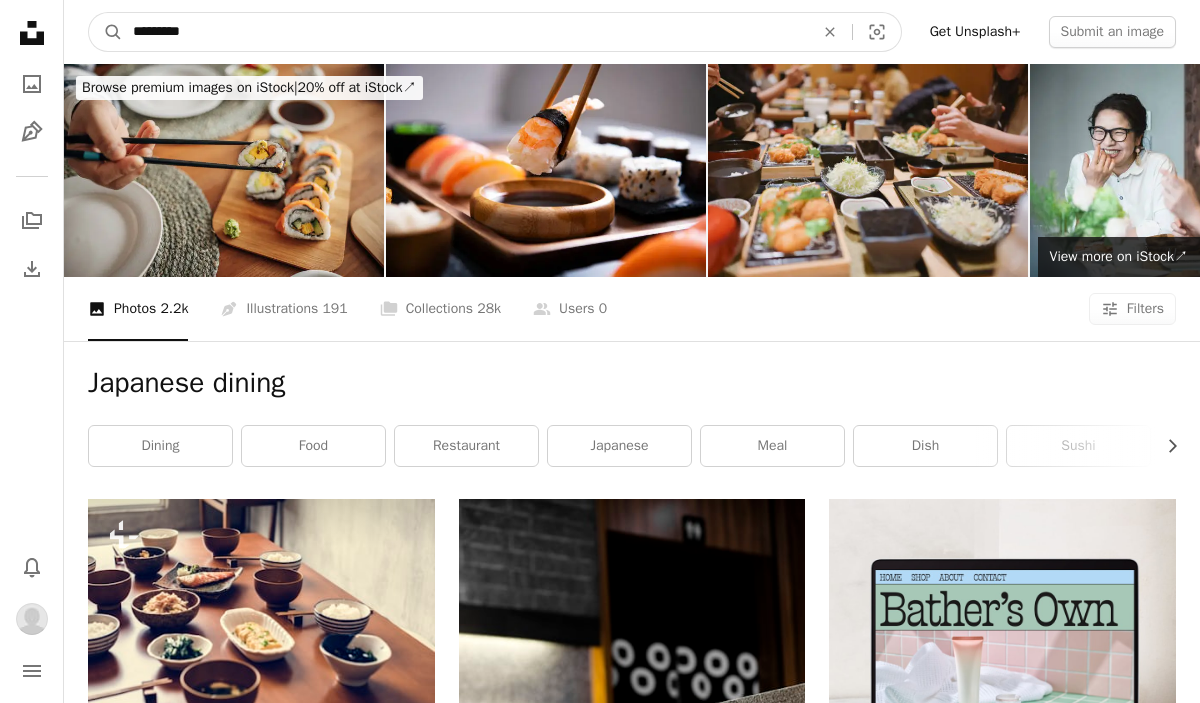 click on "A magnifying glass" at bounding box center [106, 32] 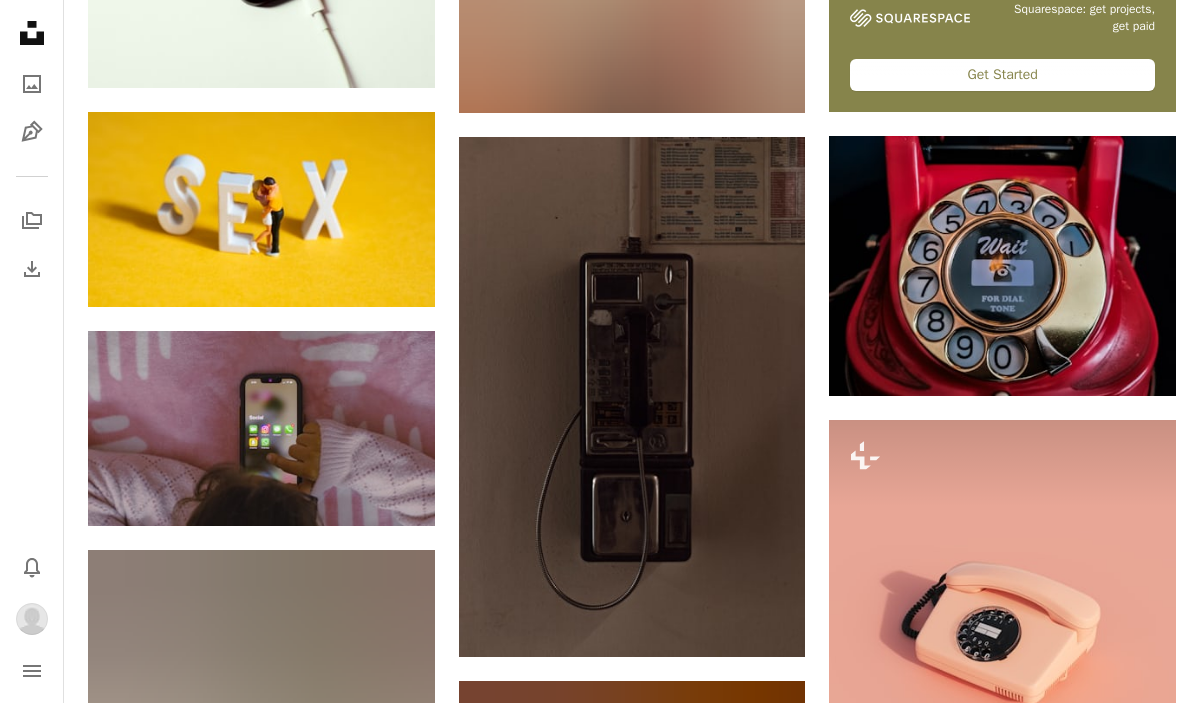 scroll, scrollTop: 875, scrollLeft: 0, axis: vertical 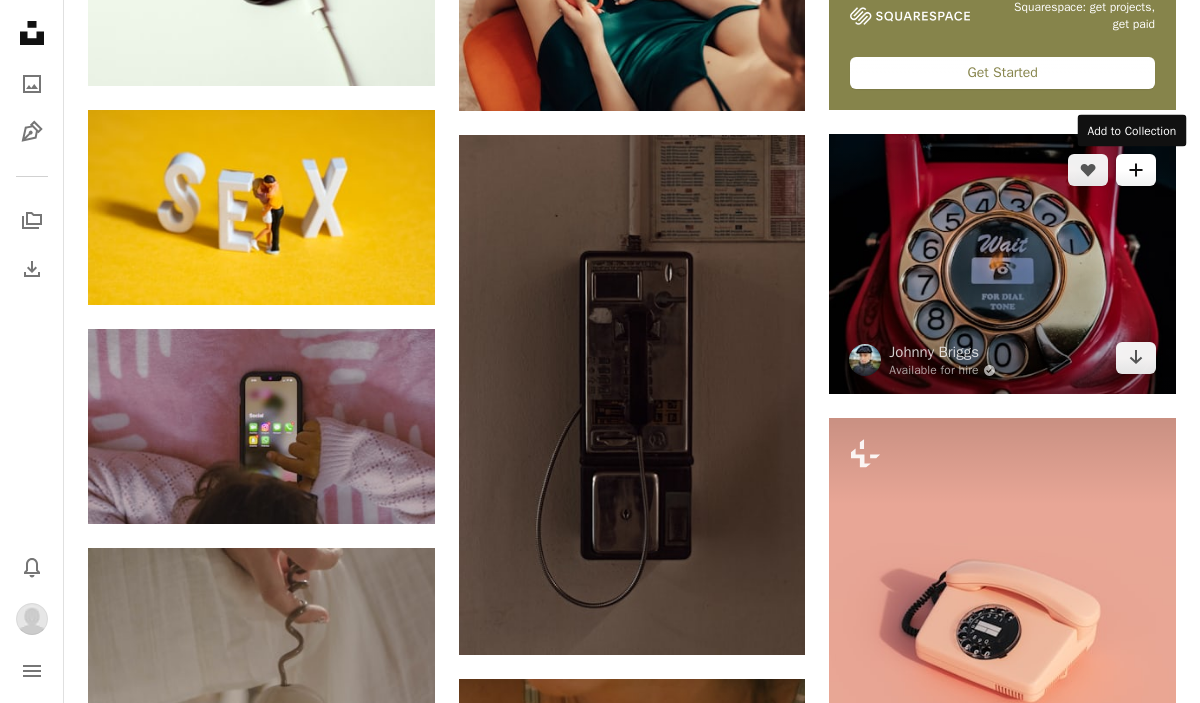 click on "A plus sign" 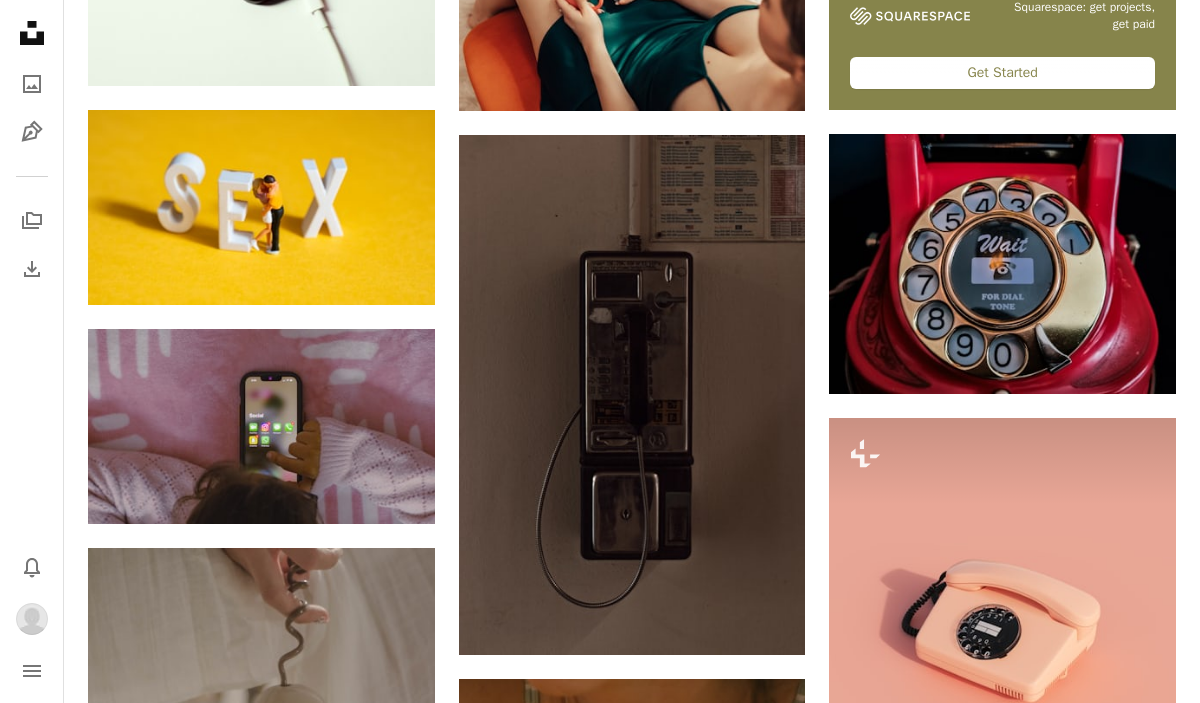 click on "4 photos" at bounding box center [766, 3726] 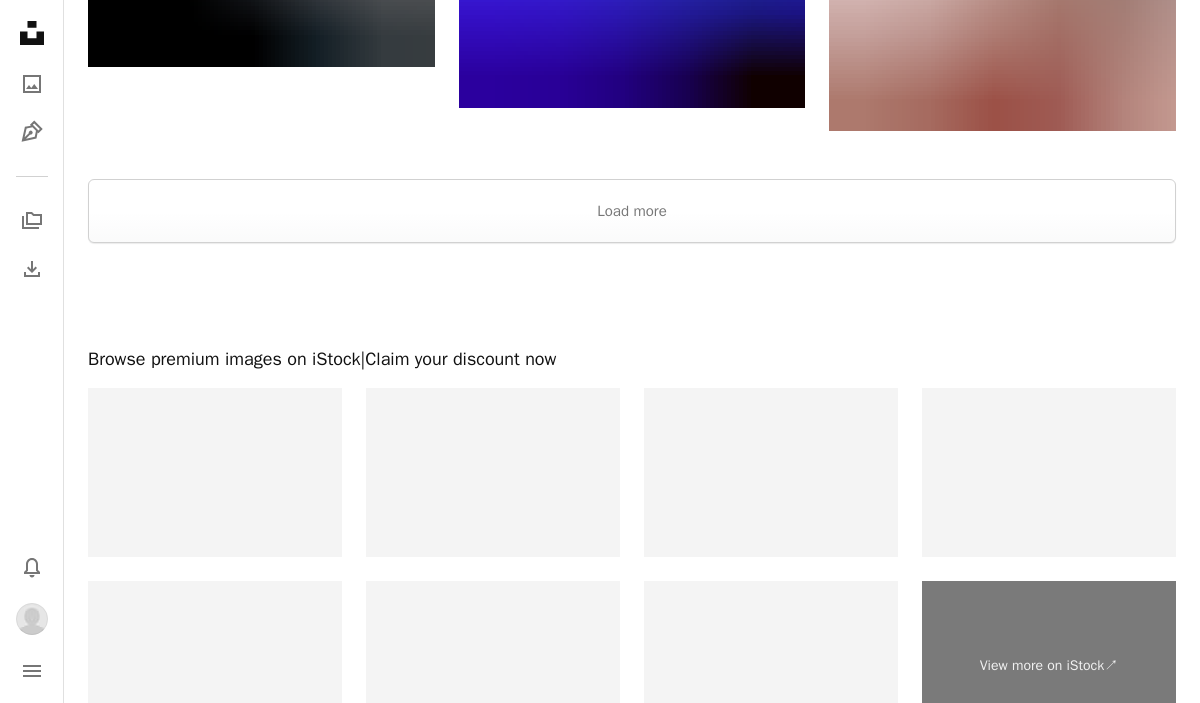 scroll, scrollTop: 3114, scrollLeft: 0, axis: vertical 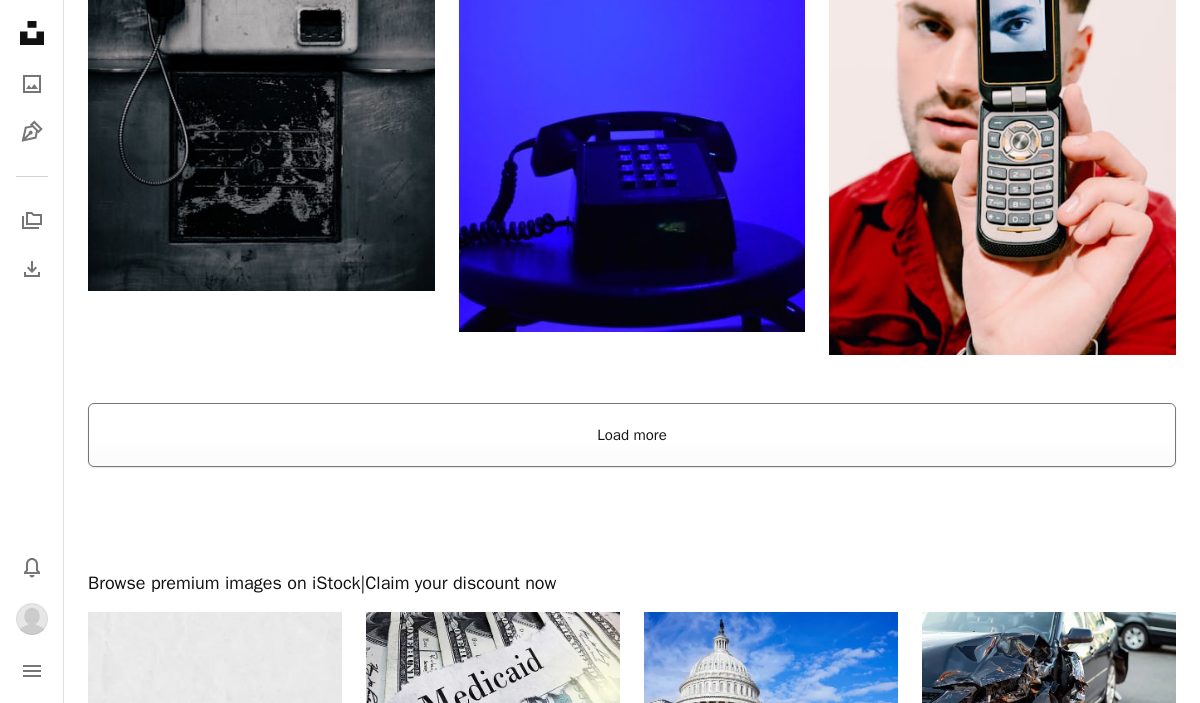 click on "Load more" at bounding box center (632, 435) 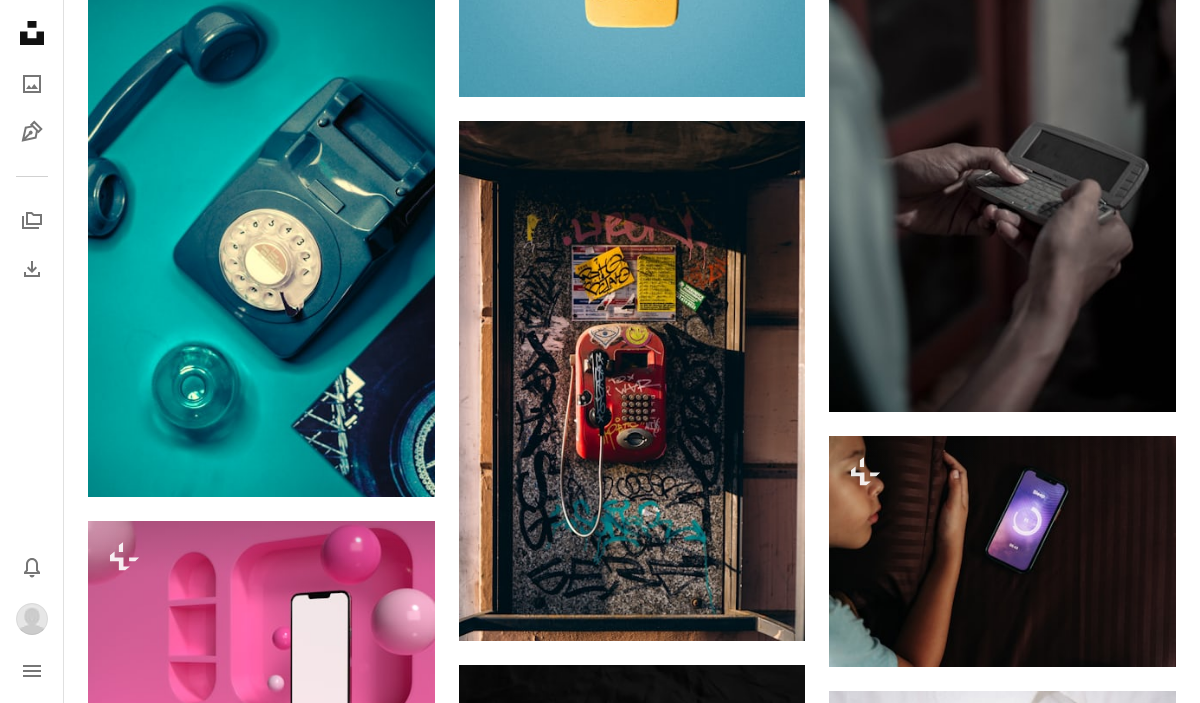 scroll, scrollTop: 15355, scrollLeft: 0, axis: vertical 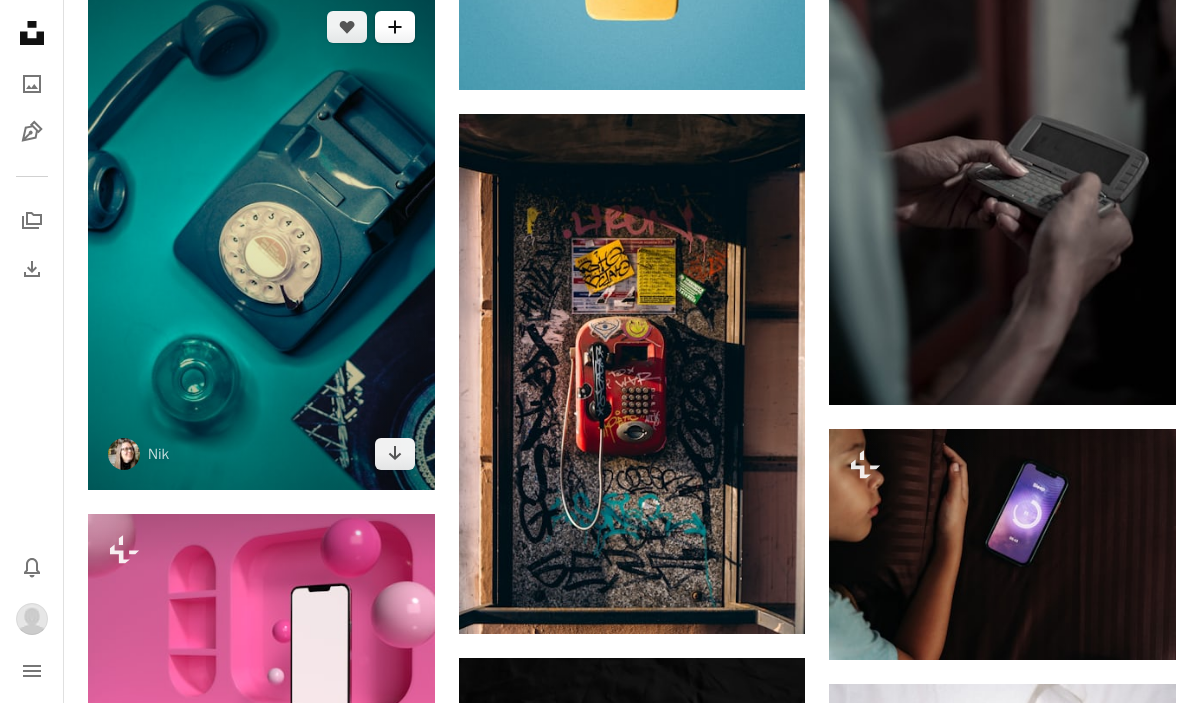 click on "A plus sign" 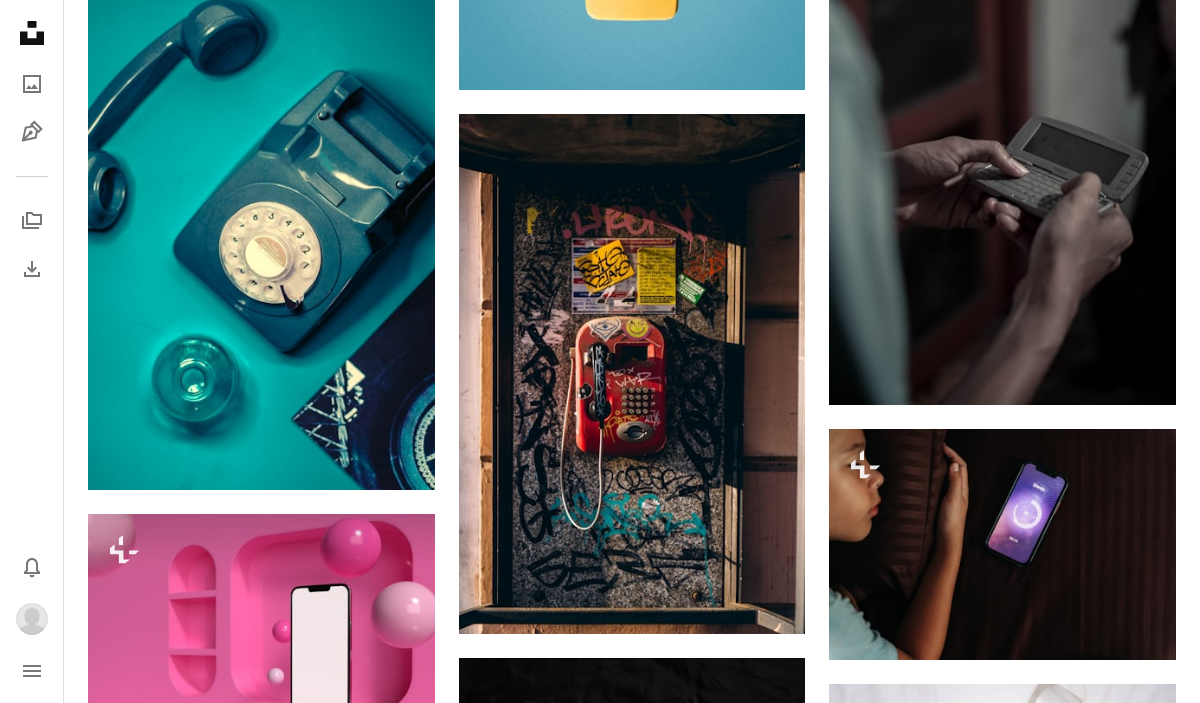 click on "A lock Japan" at bounding box center (755, 5460) 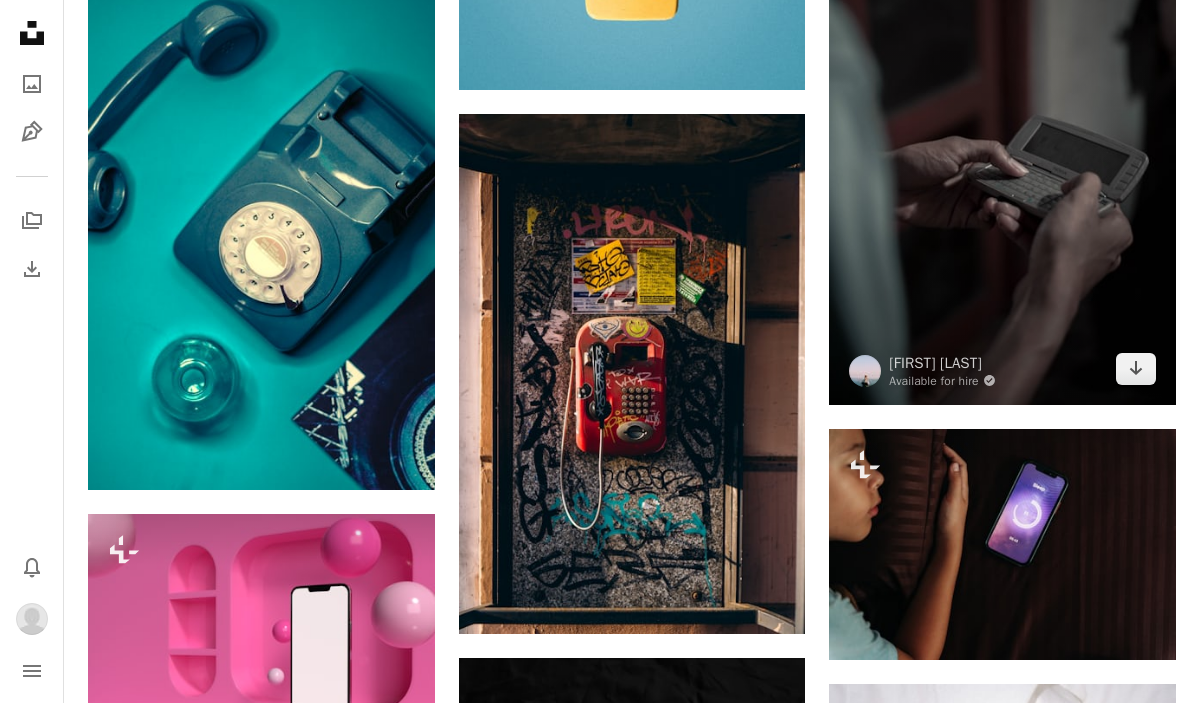 click on "An X shape Add to Collection Create a new collection A checkmark A minus sign 6 photos A lock Japan Create new collection Name 60 Description  (optional) 250 Make collection private A lock Cancel Create collection" at bounding box center (600, 5507) 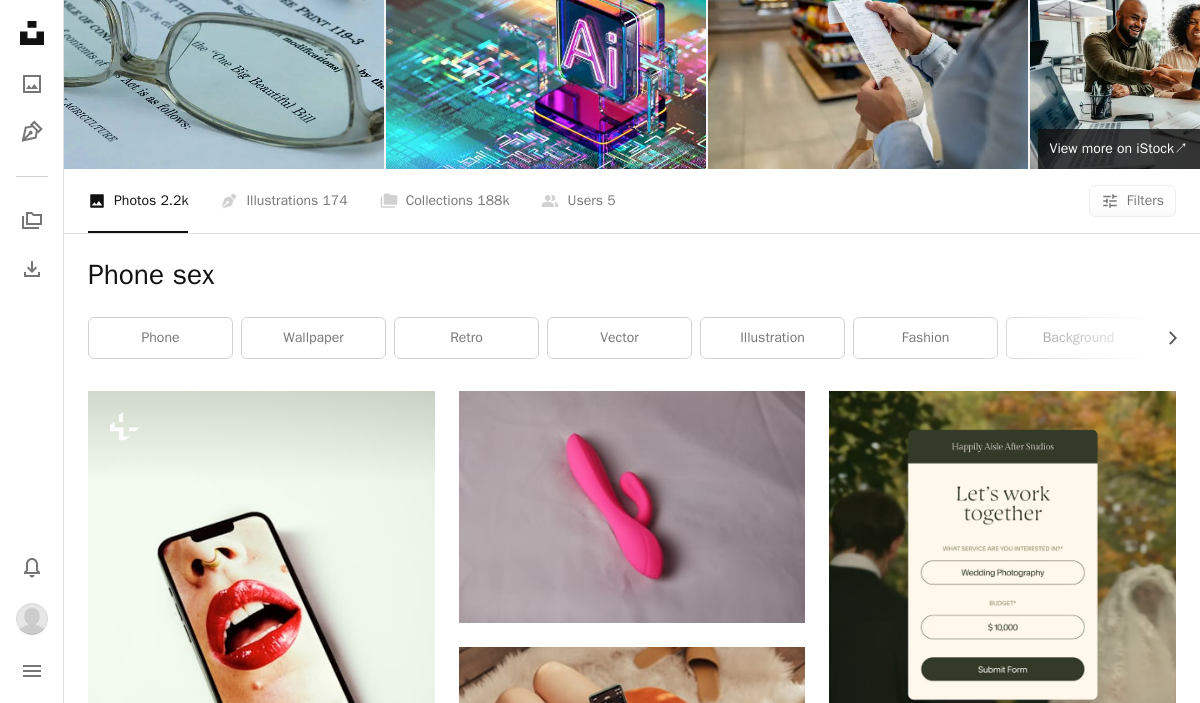 scroll, scrollTop: 0, scrollLeft: 0, axis: both 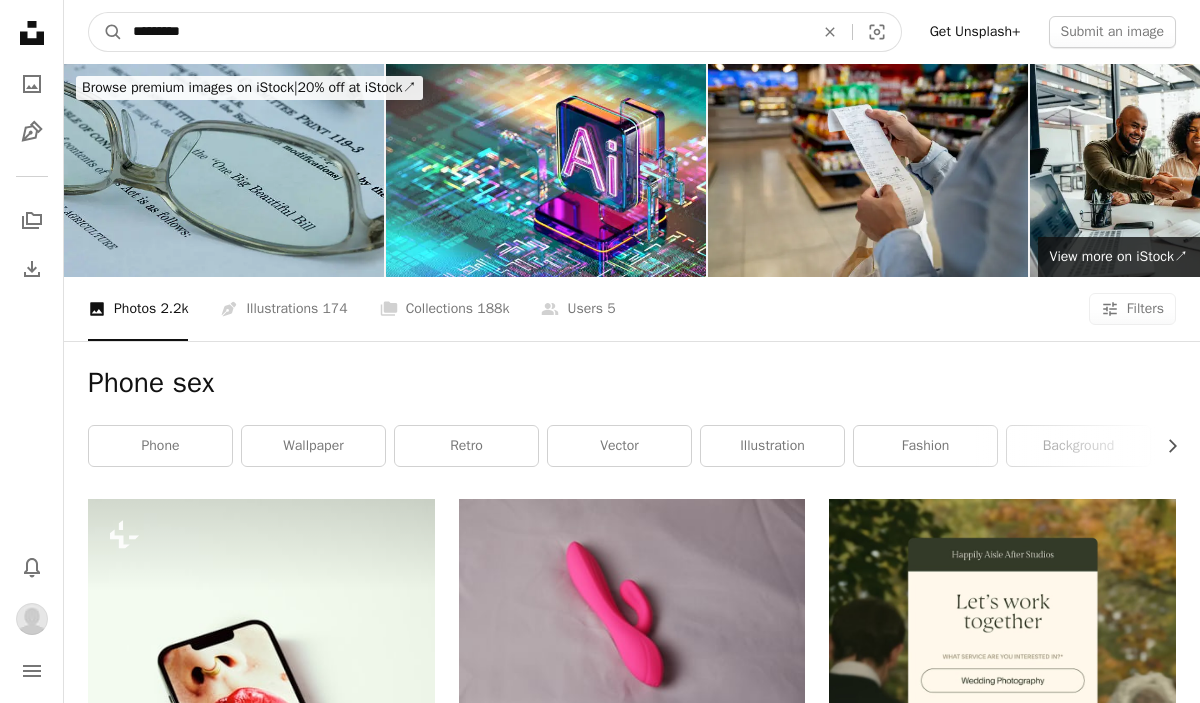 drag, startPoint x: 210, startPoint y: 30, endPoint x: 131, endPoint y: 28, distance: 79.025314 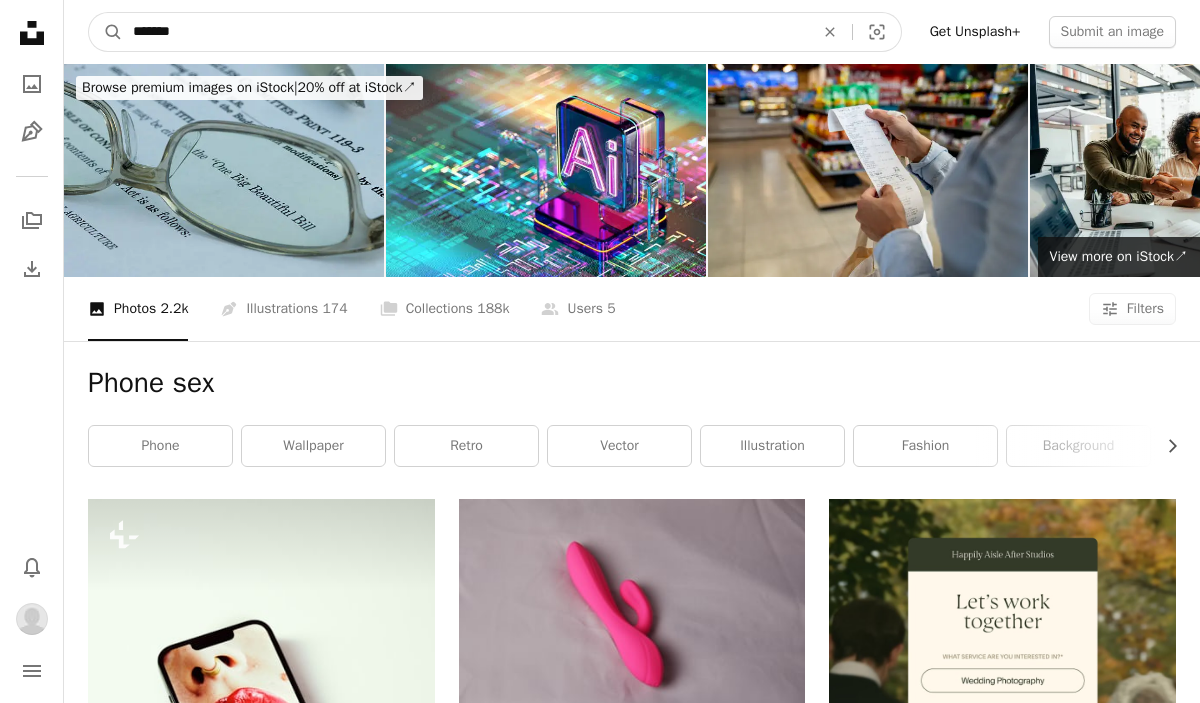 type on "********" 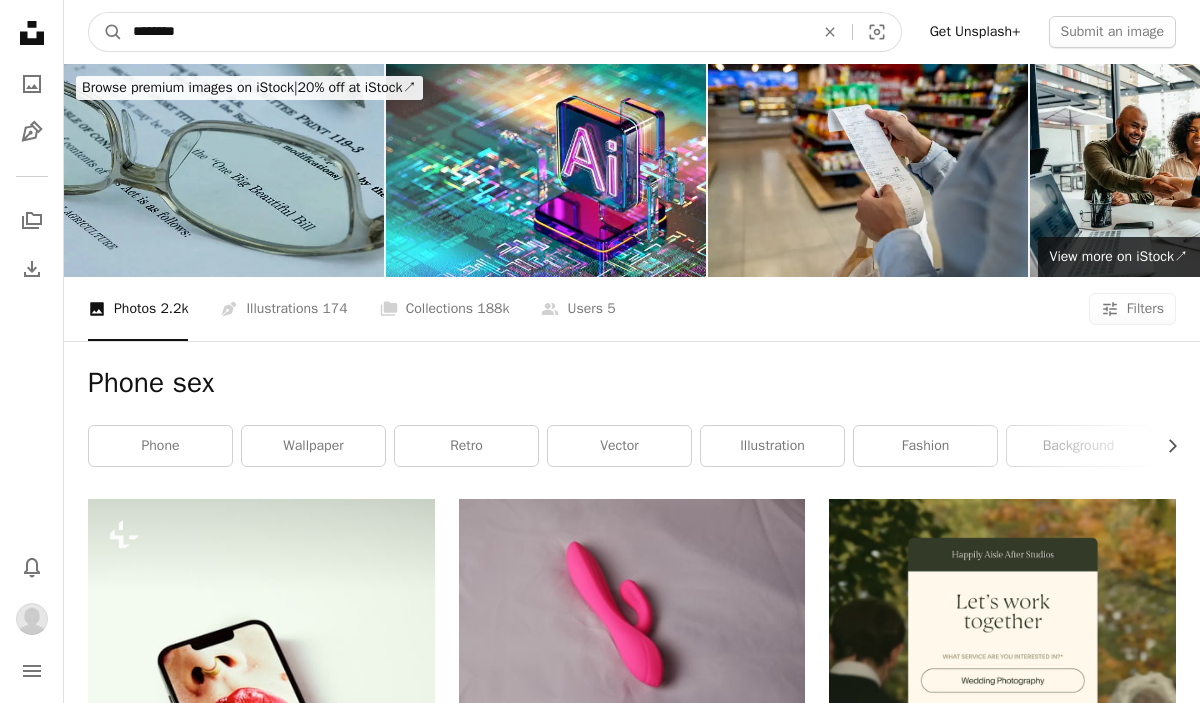 click on "A magnifying glass" at bounding box center [106, 32] 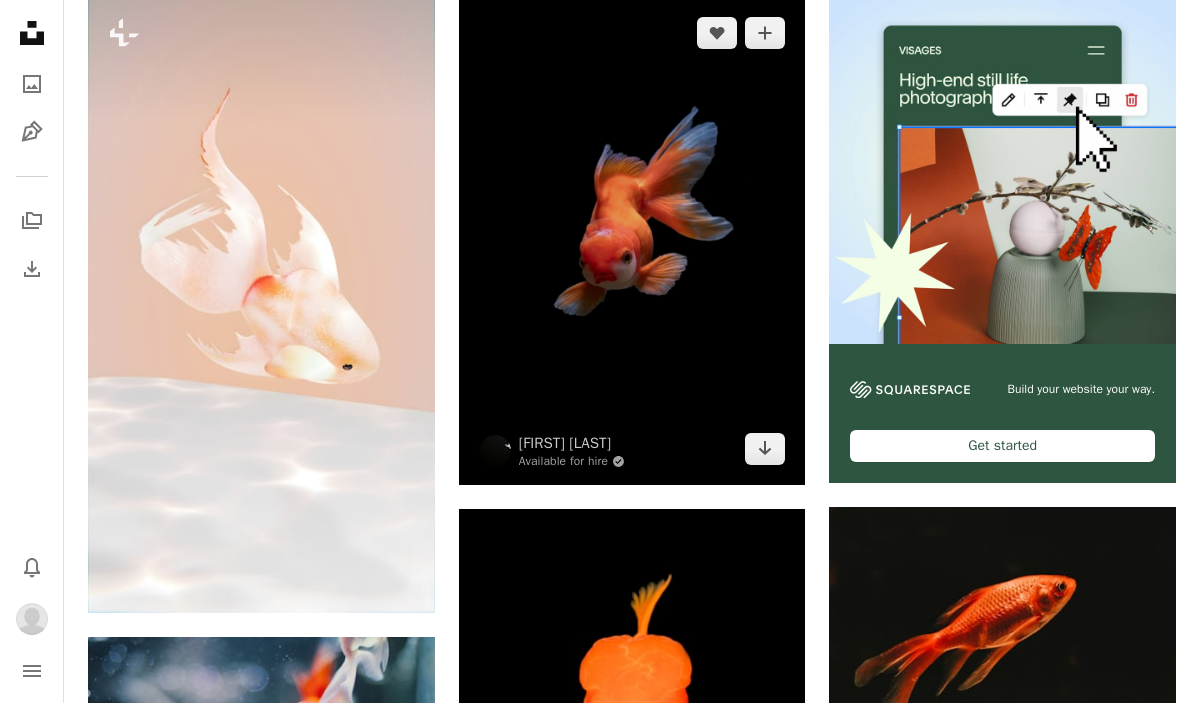 scroll, scrollTop: 480, scrollLeft: 0, axis: vertical 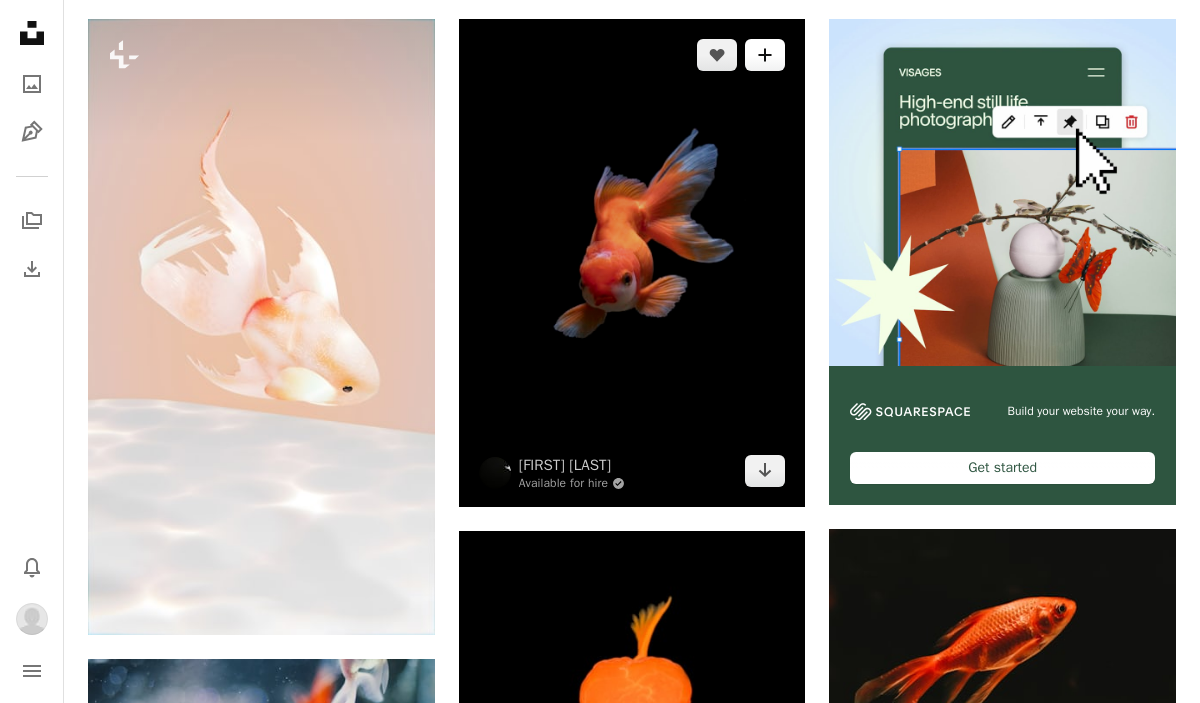 click on "A plus sign" at bounding box center [765, 55] 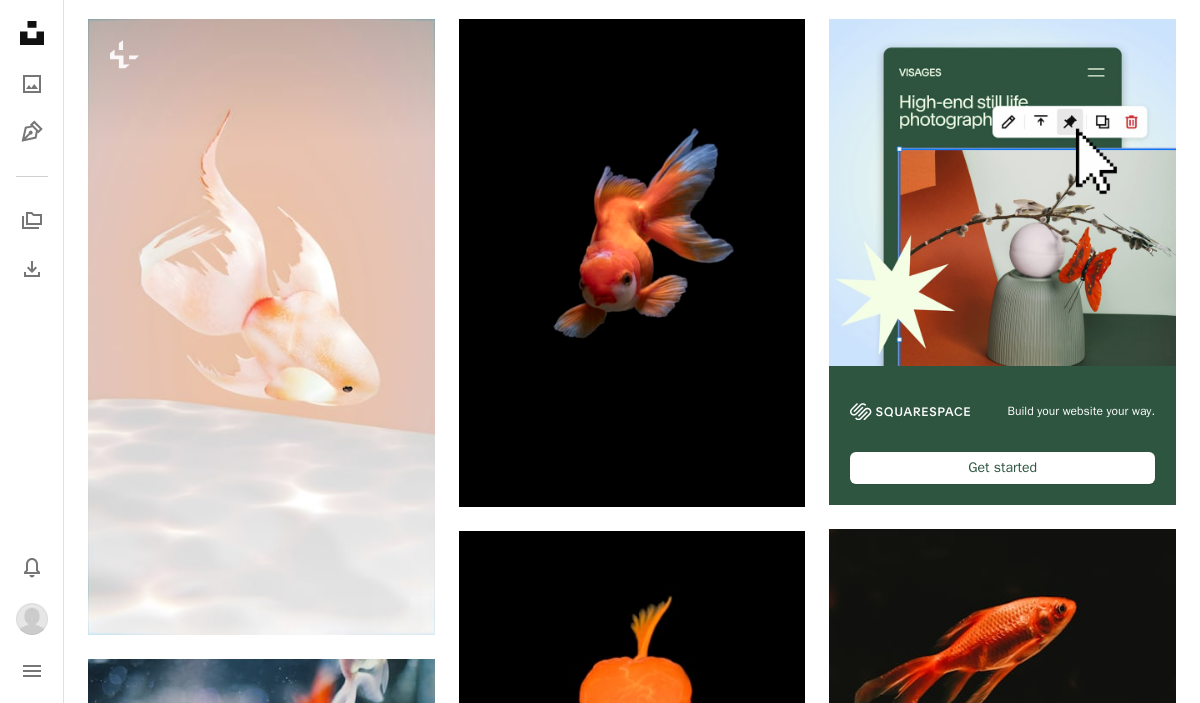 click on "6 photos" at bounding box center [766, 3799] 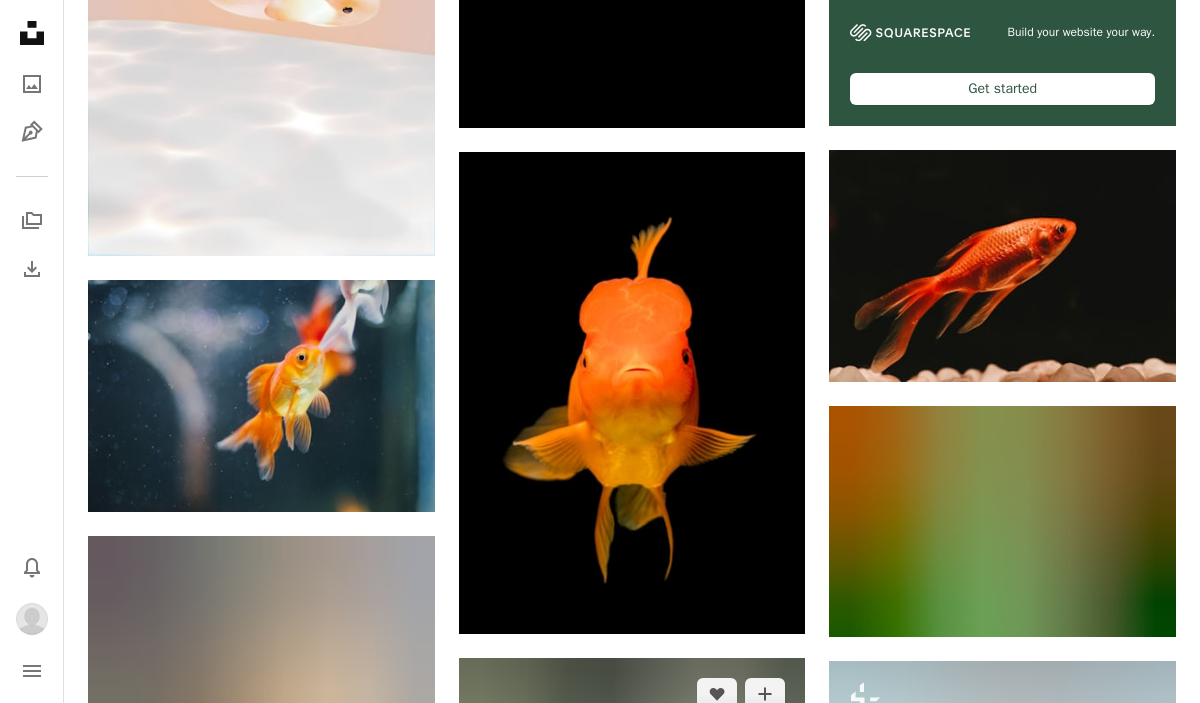 scroll, scrollTop: 873, scrollLeft: 0, axis: vertical 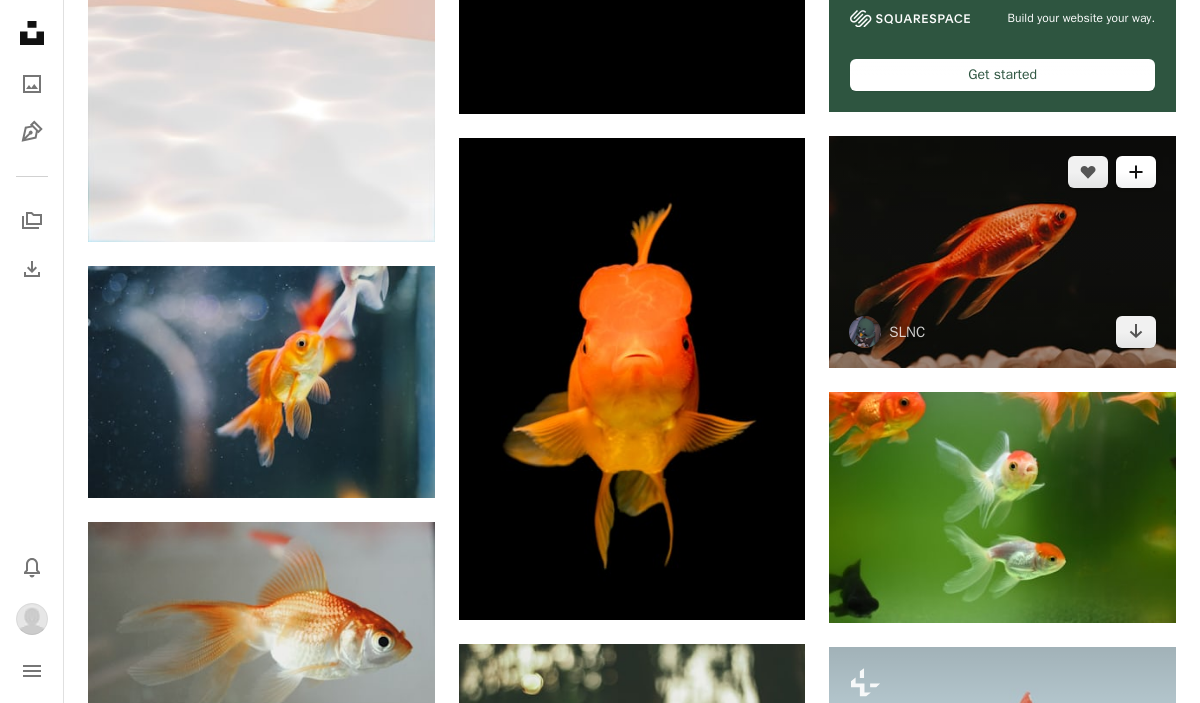 click on "A plus sign" at bounding box center [1136, 172] 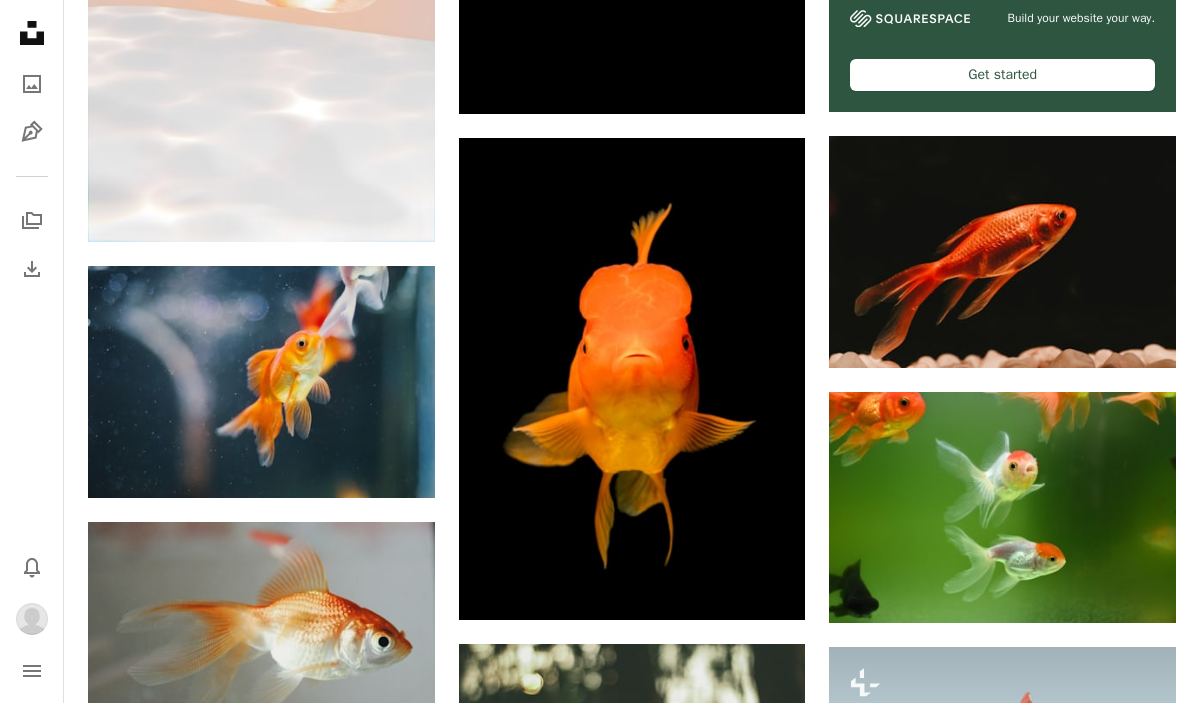 click on "7 photos" at bounding box center [766, 3407] 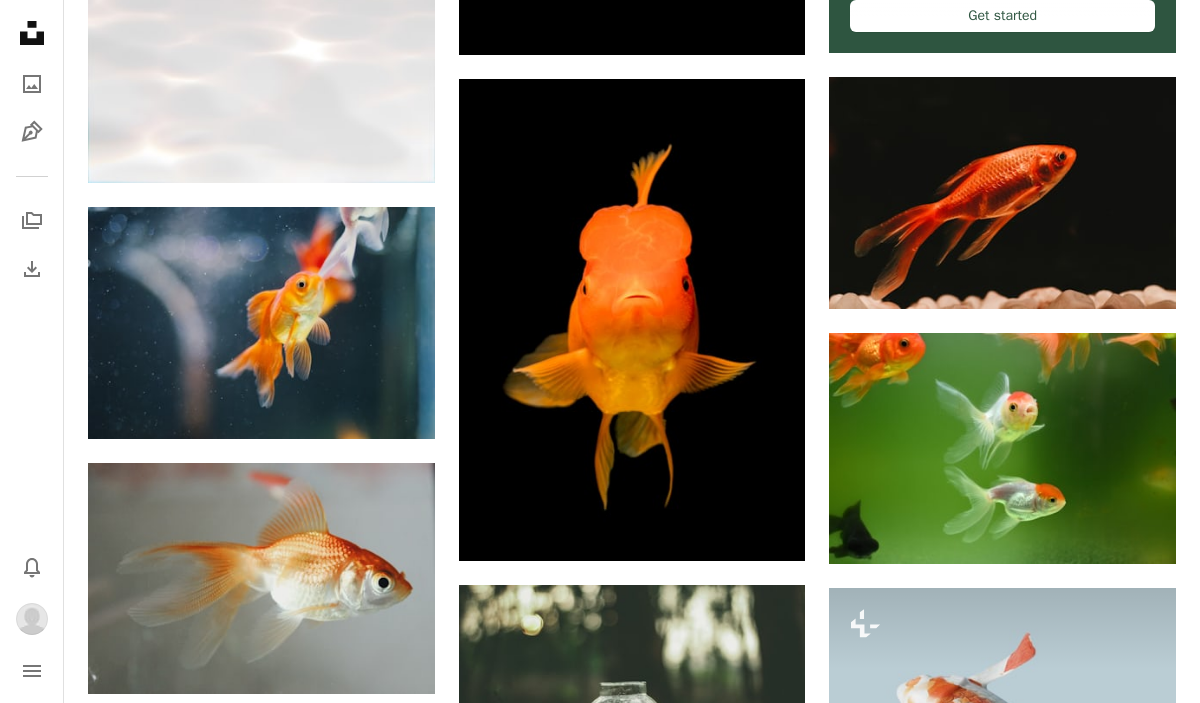 scroll, scrollTop: 951, scrollLeft: 0, axis: vertical 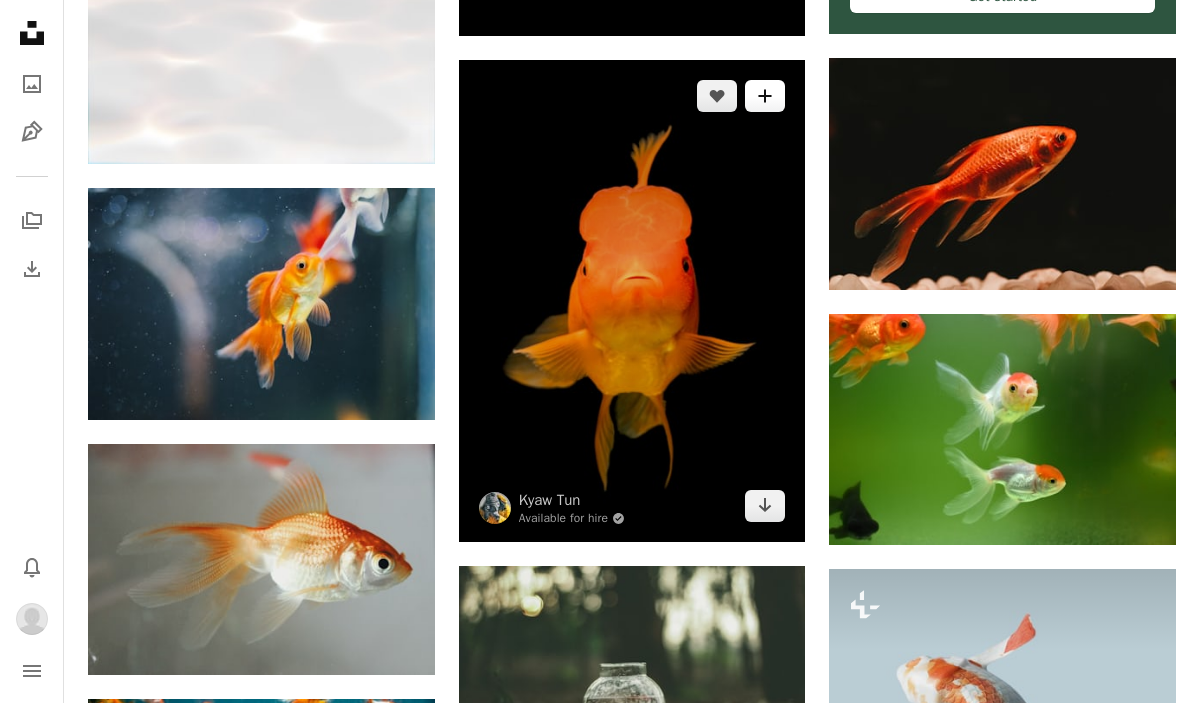 click on "A plus sign" at bounding box center (765, 96) 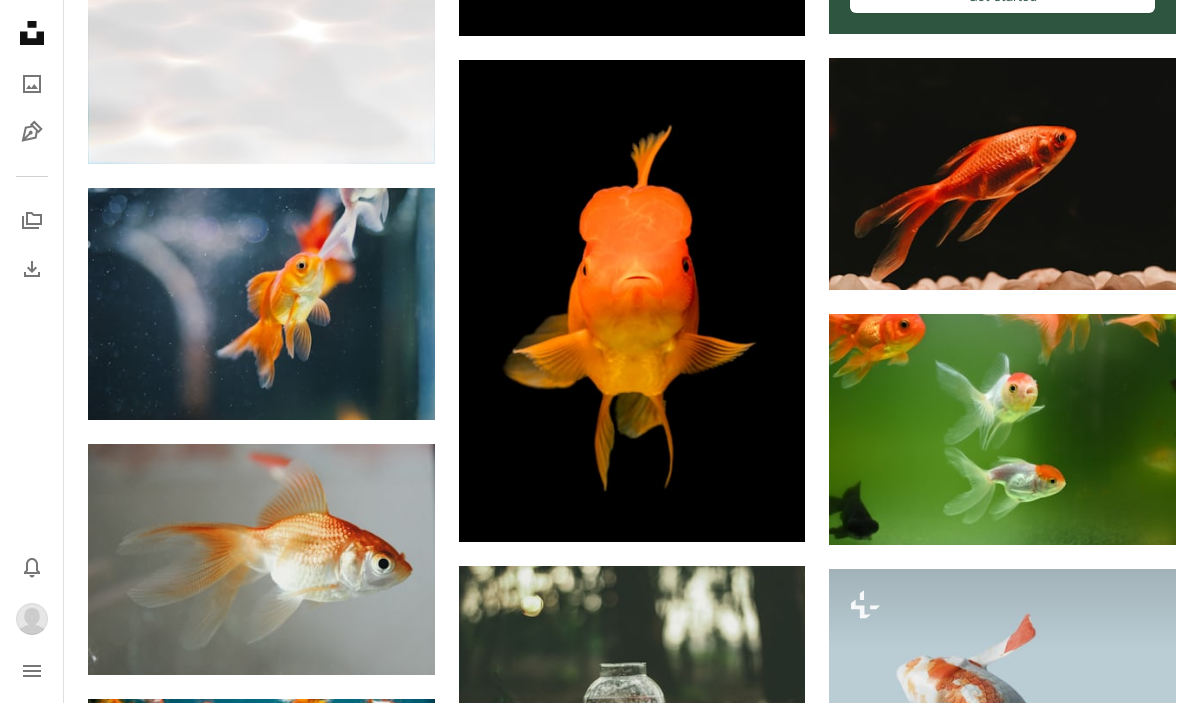click on "A lock Japan" at bounding box center [755, 3351] 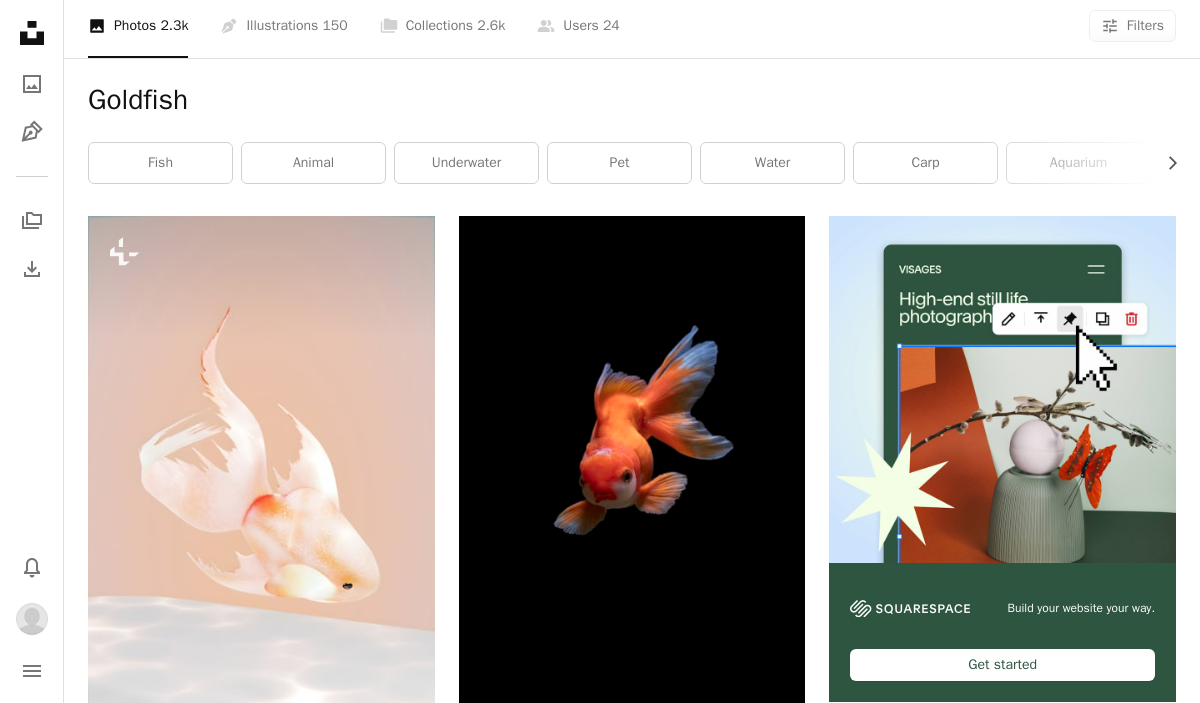 scroll, scrollTop: 0, scrollLeft: 0, axis: both 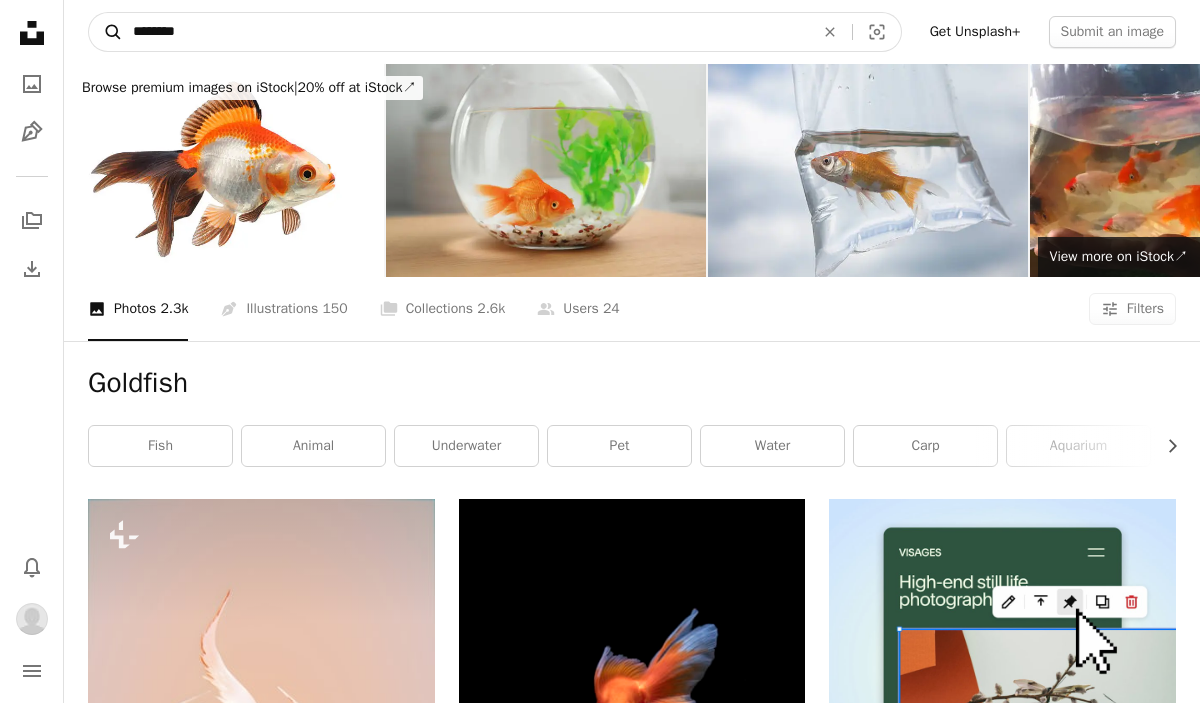 drag, startPoint x: 217, startPoint y: 33, endPoint x: 97, endPoint y: 35, distance: 120.01666 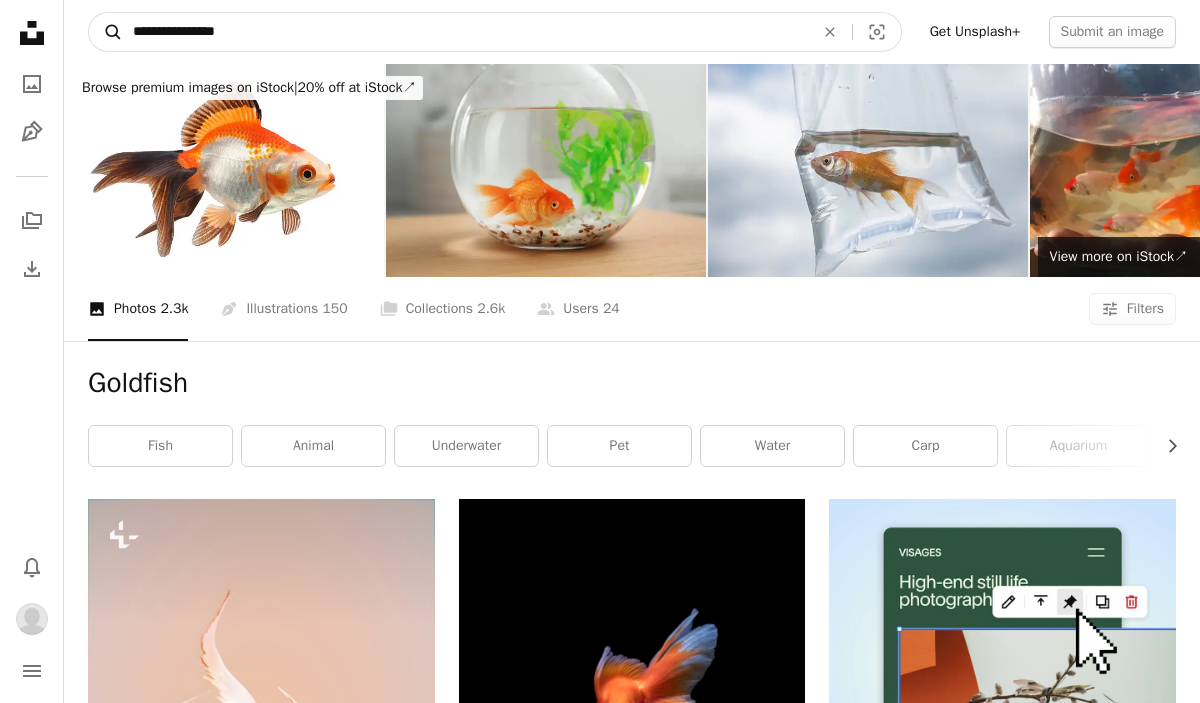 type on "**********" 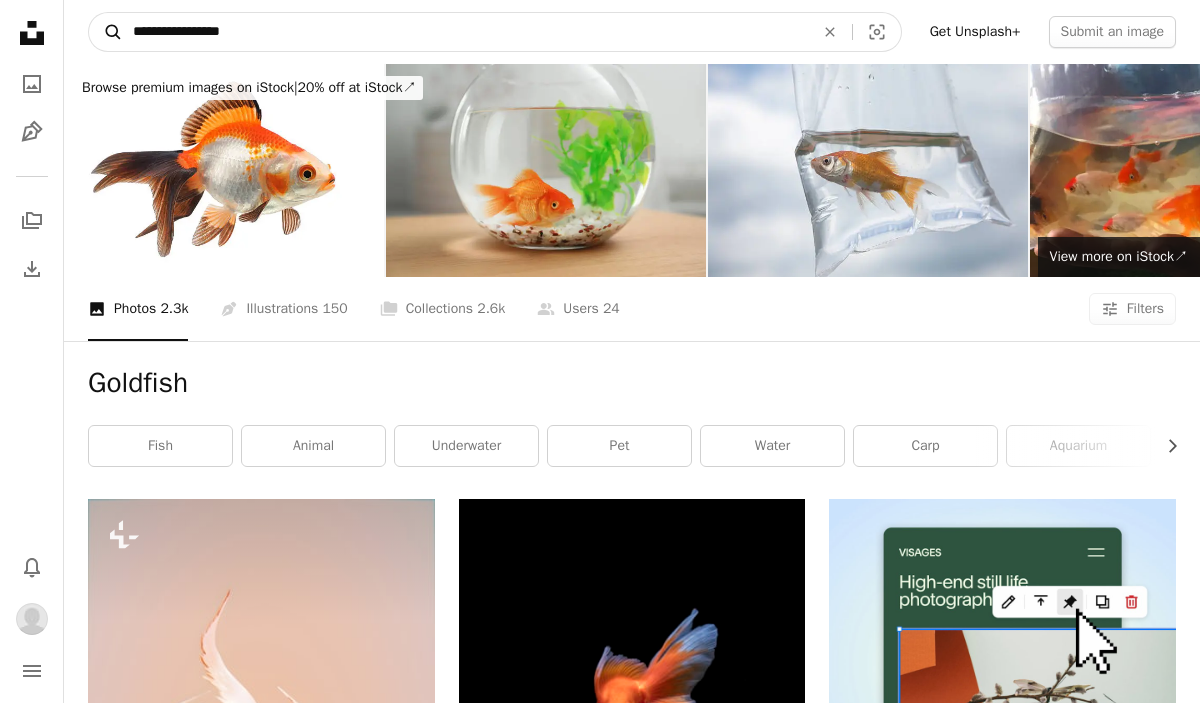 click on "A magnifying glass" at bounding box center [106, 32] 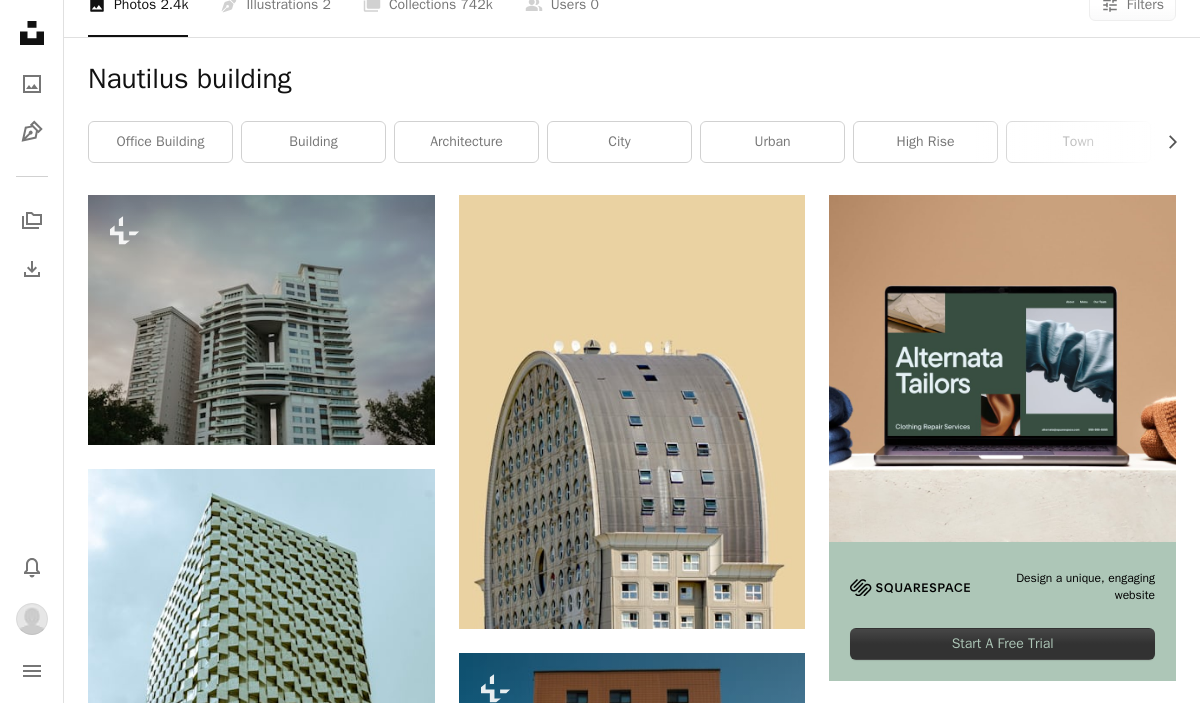 scroll, scrollTop: 0, scrollLeft: 0, axis: both 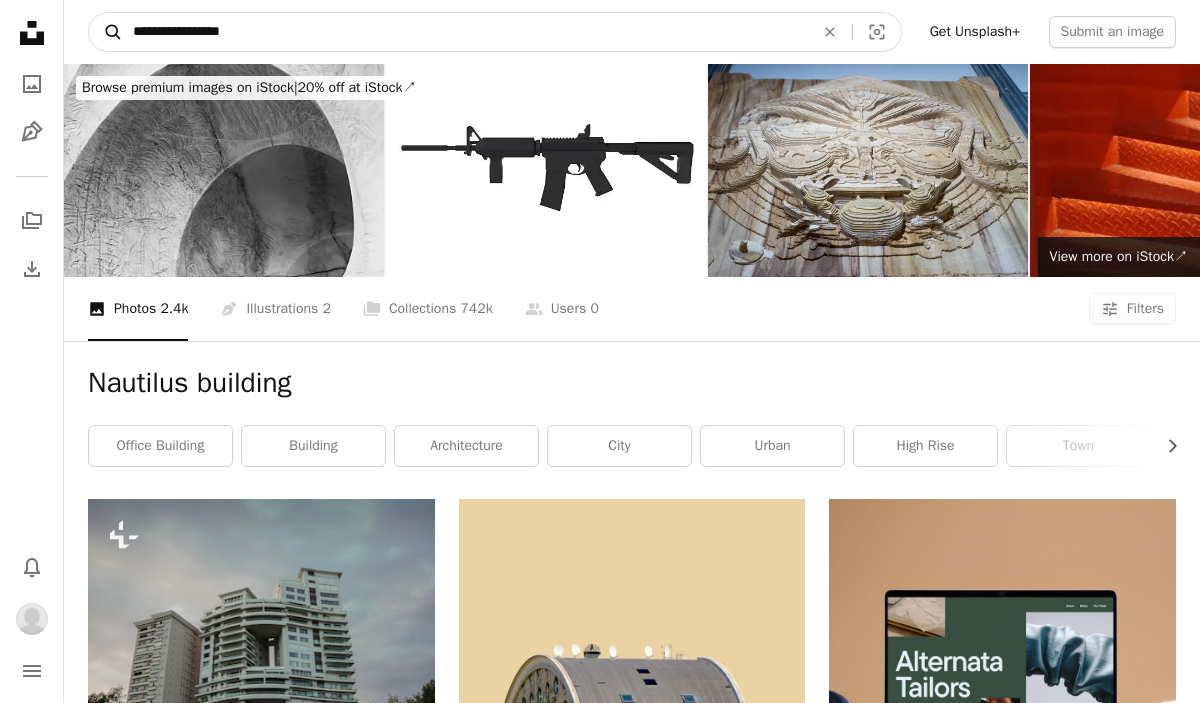 drag, startPoint x: 253, startPoint y: 41, endPoint x: 102, endPoint y: 24, distance: 151.95393 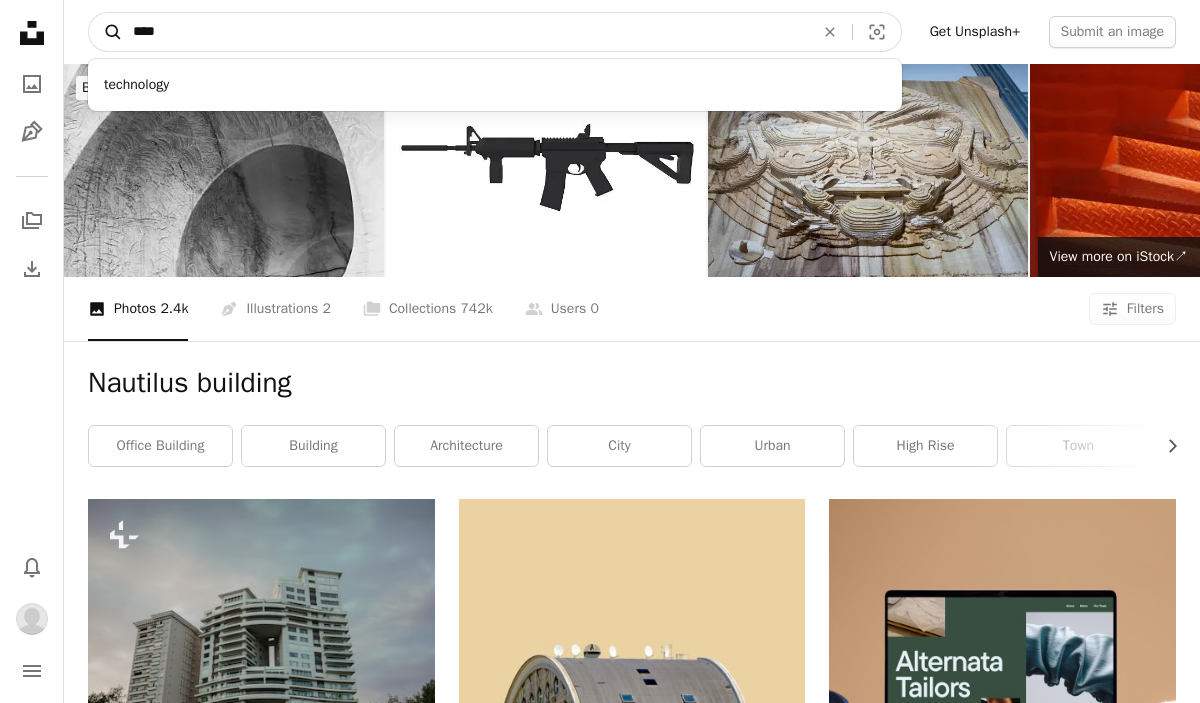 type on "*****" 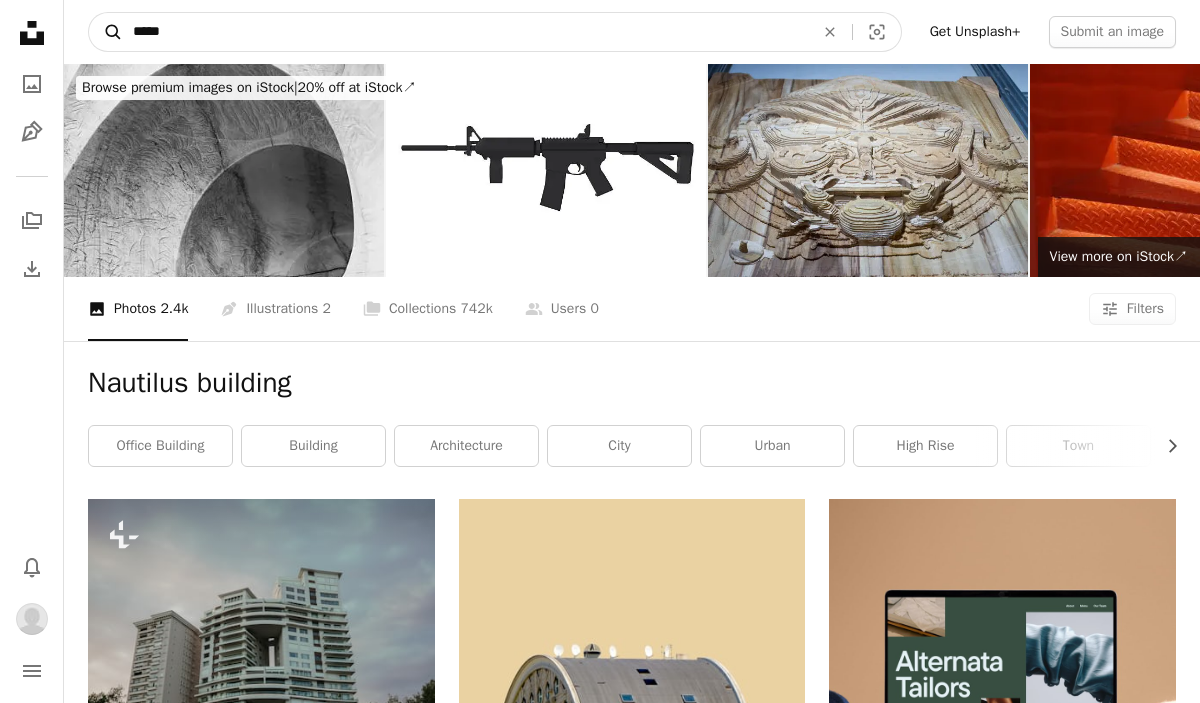 click on "A magnifying glass" at bounding box center (106, 32) 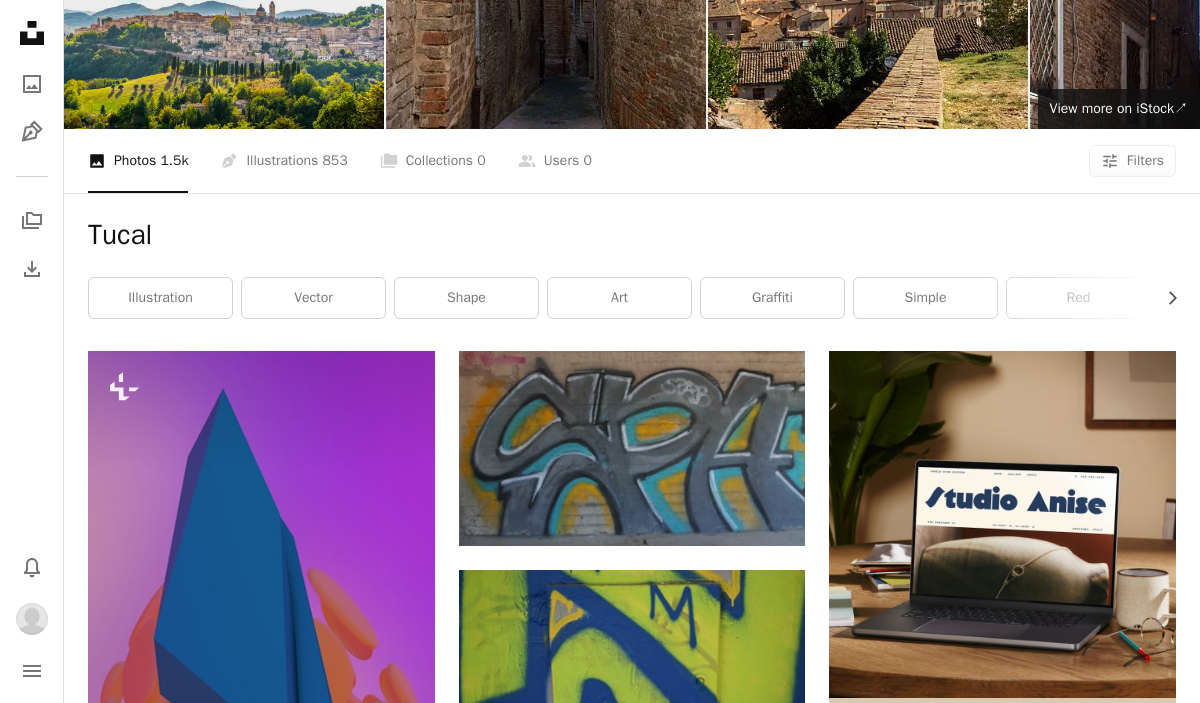scroll, scrollTop: 0, scrollLeft: 0, axis: both 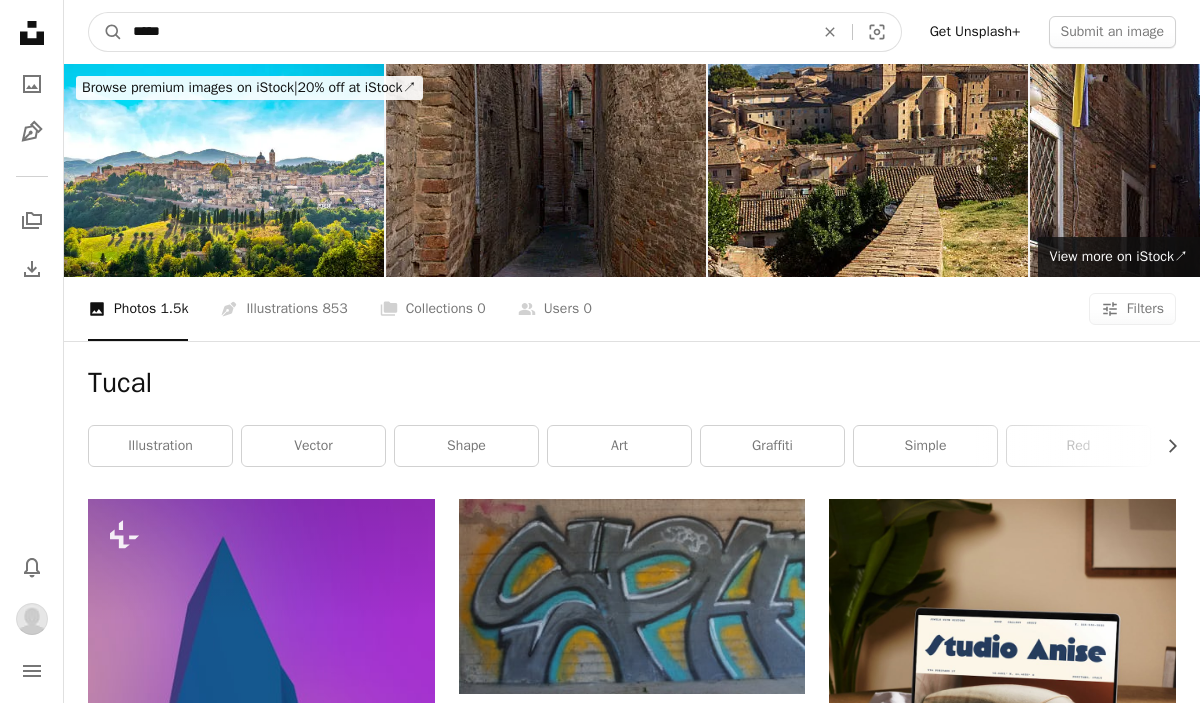 click on "*****" at bounding box center (465, 32) 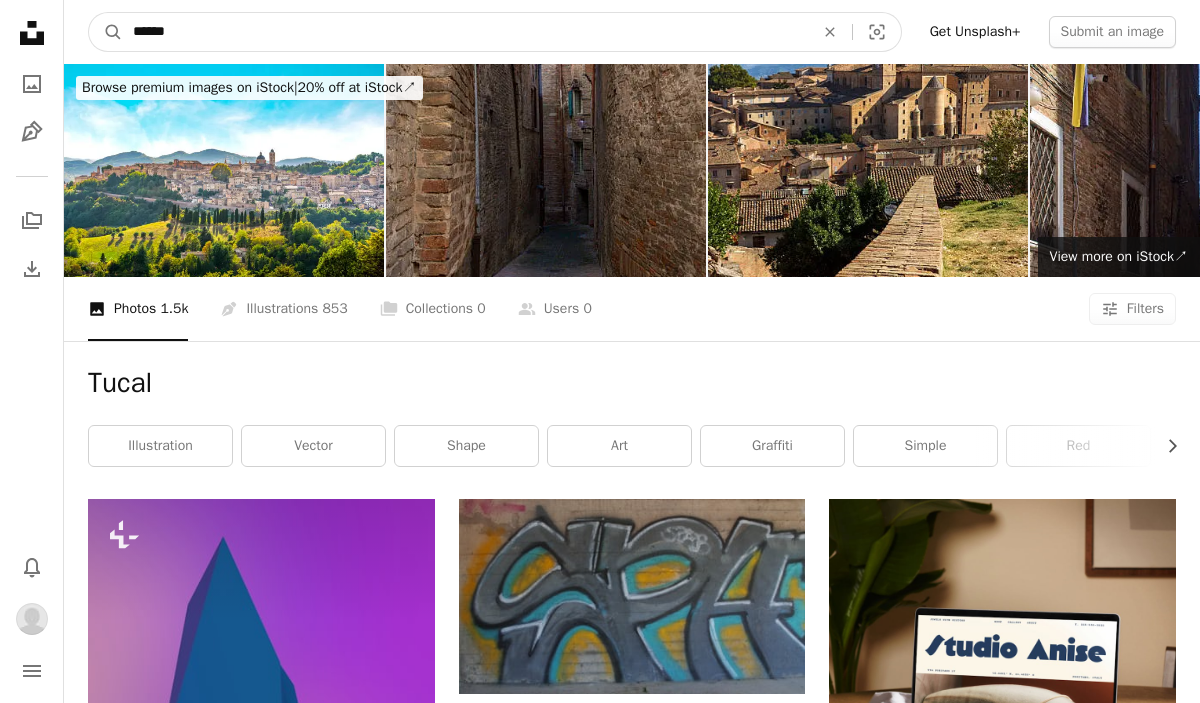type on "*******" 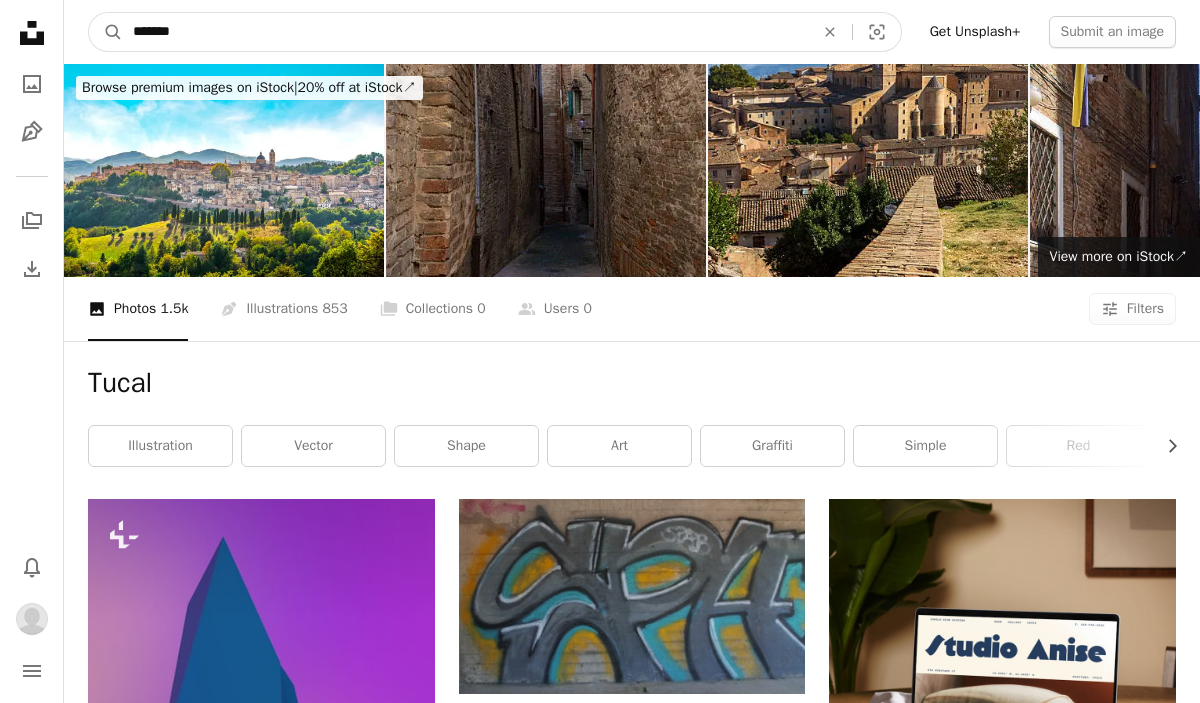 click on "A magnifying glass" at bounding box center (106, 32) 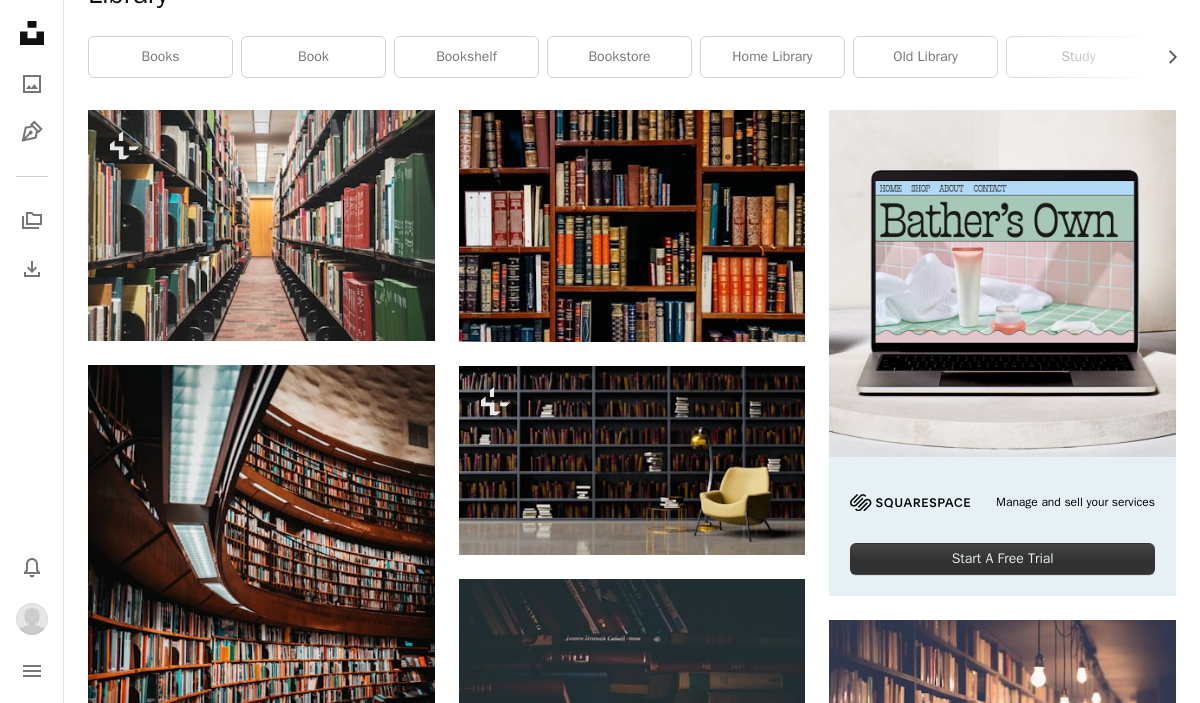 scroll, scrollTop: 394, scrollLeft: 0, axis: vertical 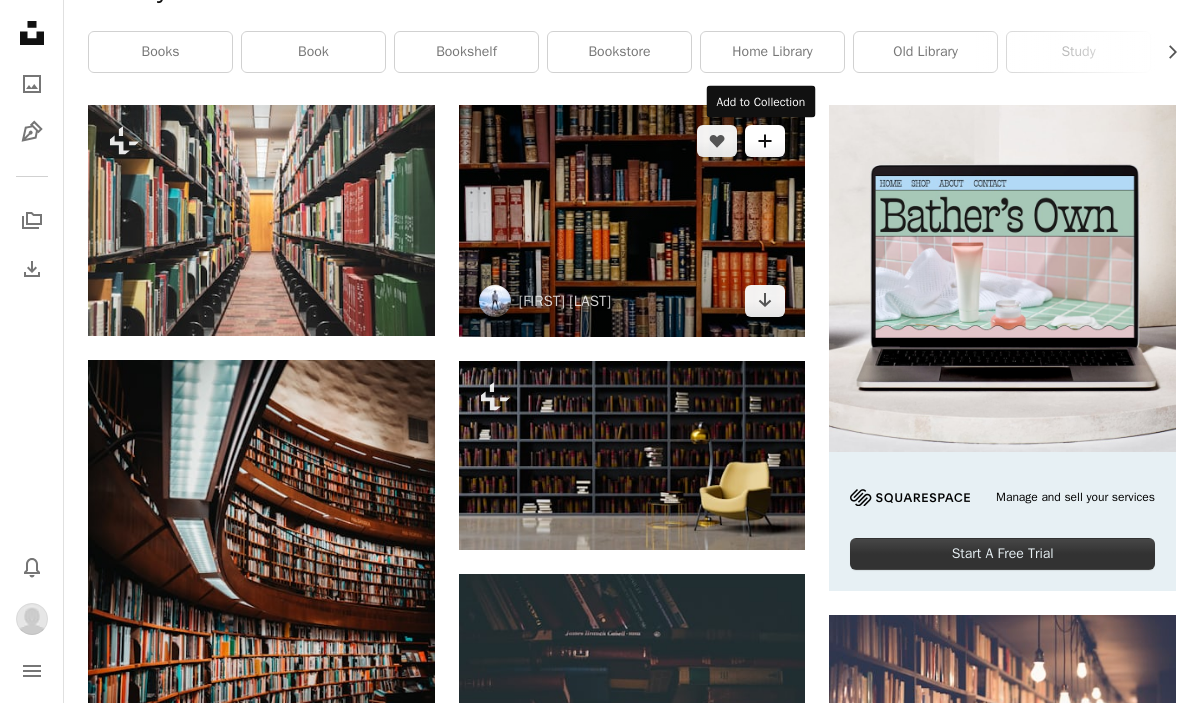 click on "A plus sign" at bounding box center (765, 141) 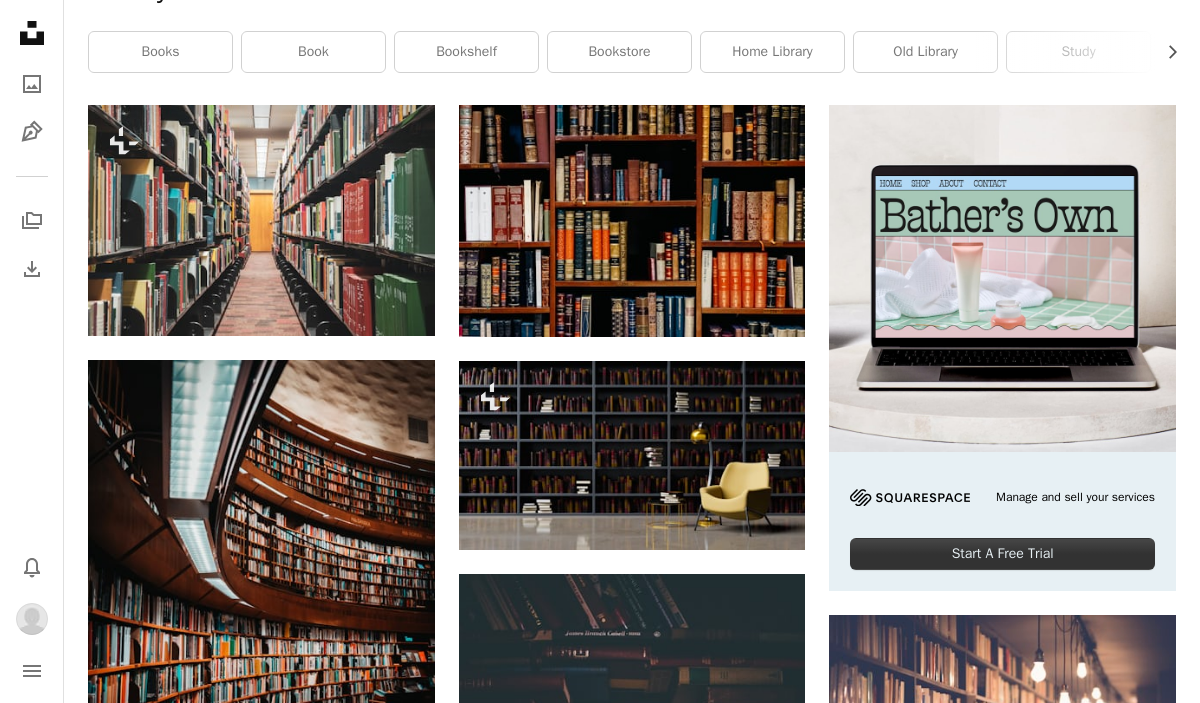 click on "A lock Japan" at bounding box center [755, 3946] 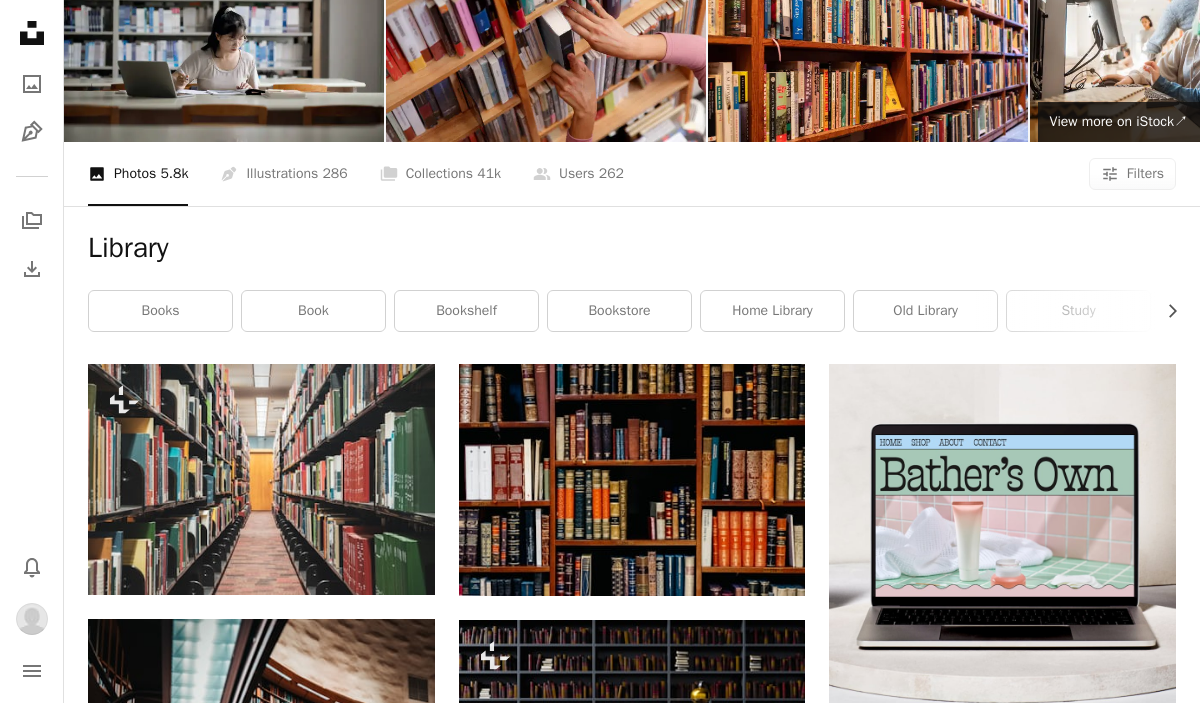 scroll, scrollTop: 0, scrollLeft: 0, axis: both 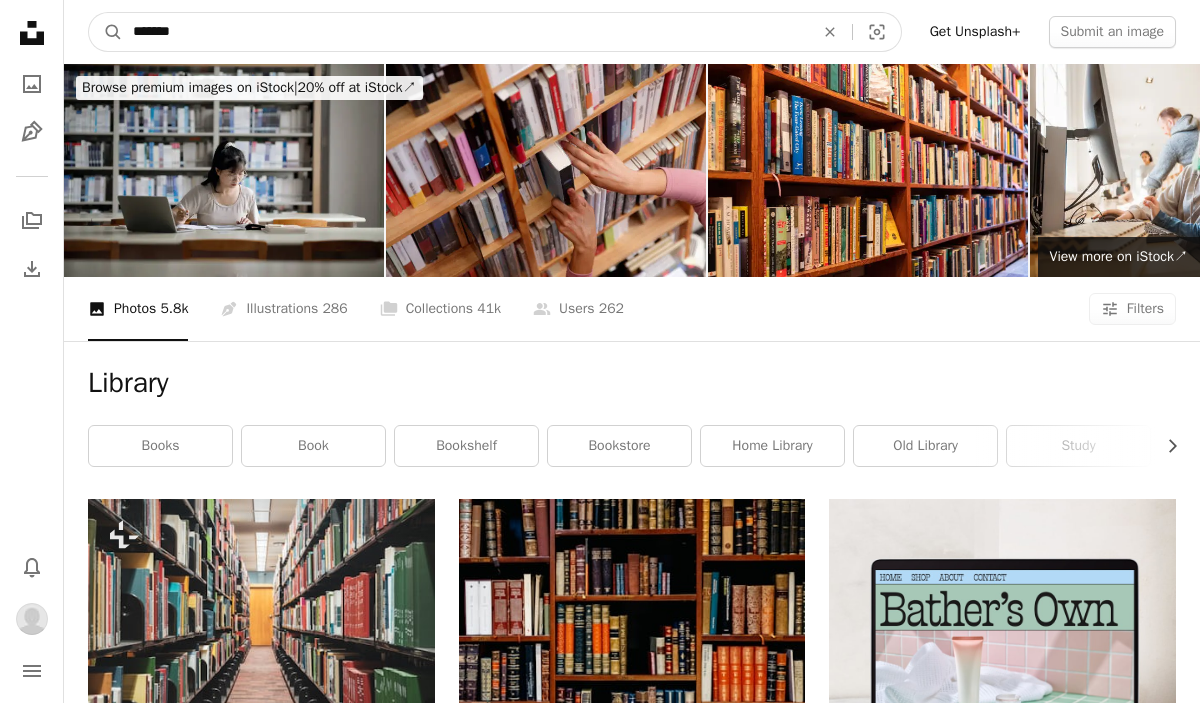 drag, startPoint x: 282, startPoint y: 11, endPoint x: 159, endPoint y: 22, distance: 123.49089 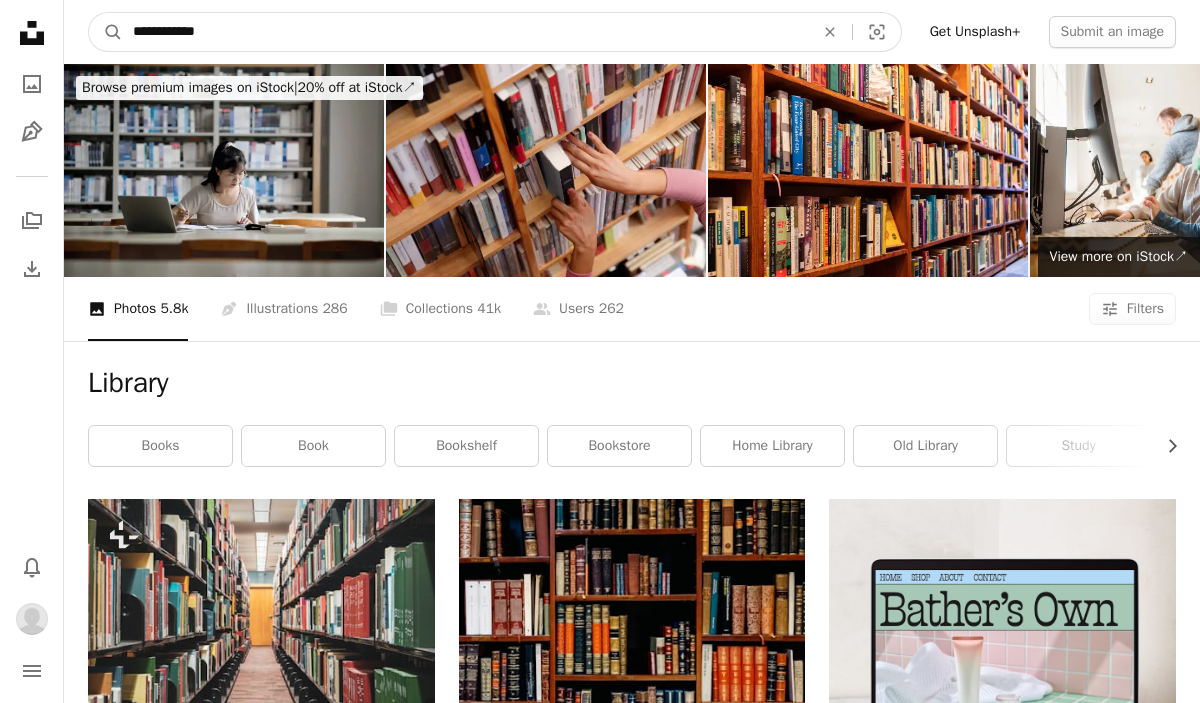 type on "**********" 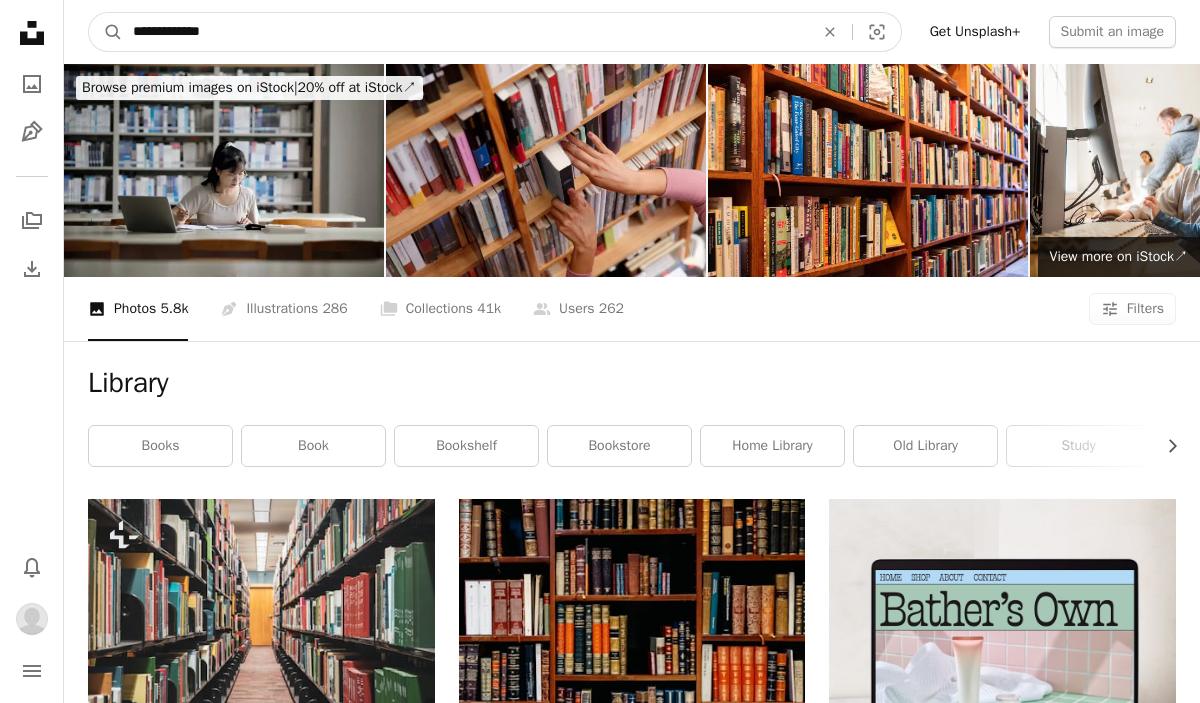 click on "A magnifying glass" at bounding box center [106, 32] 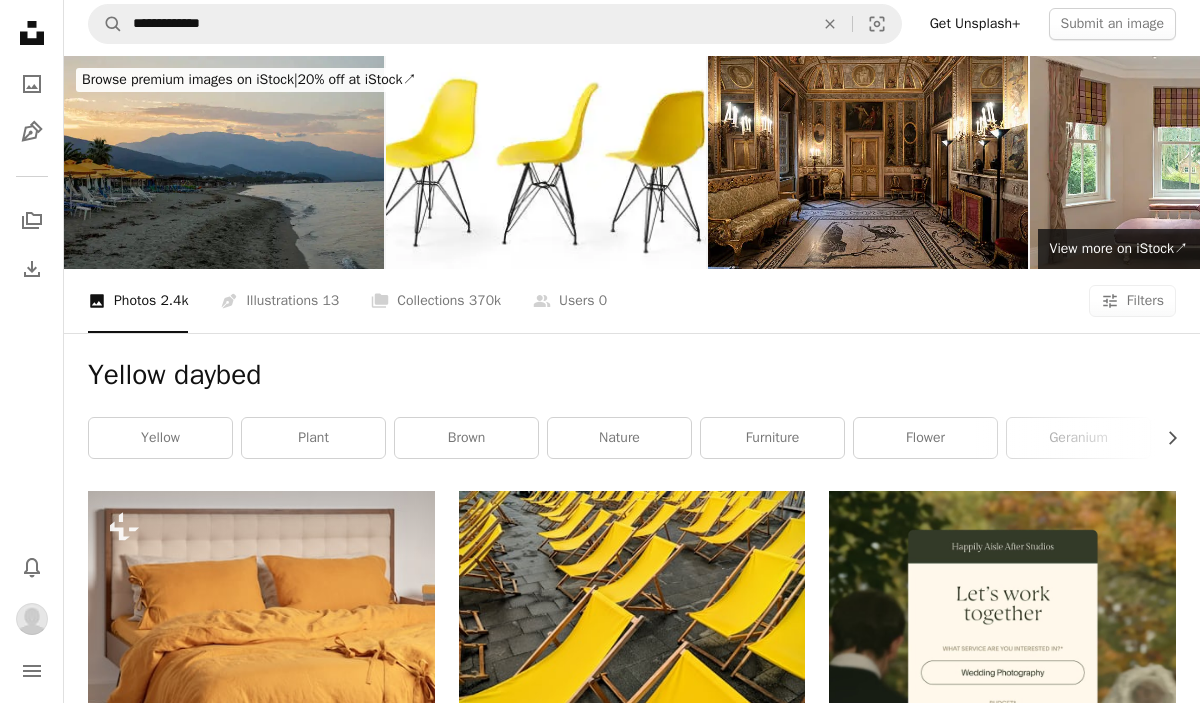 scroll, scrollTop: 0, scrollLeft: 0, axis: both 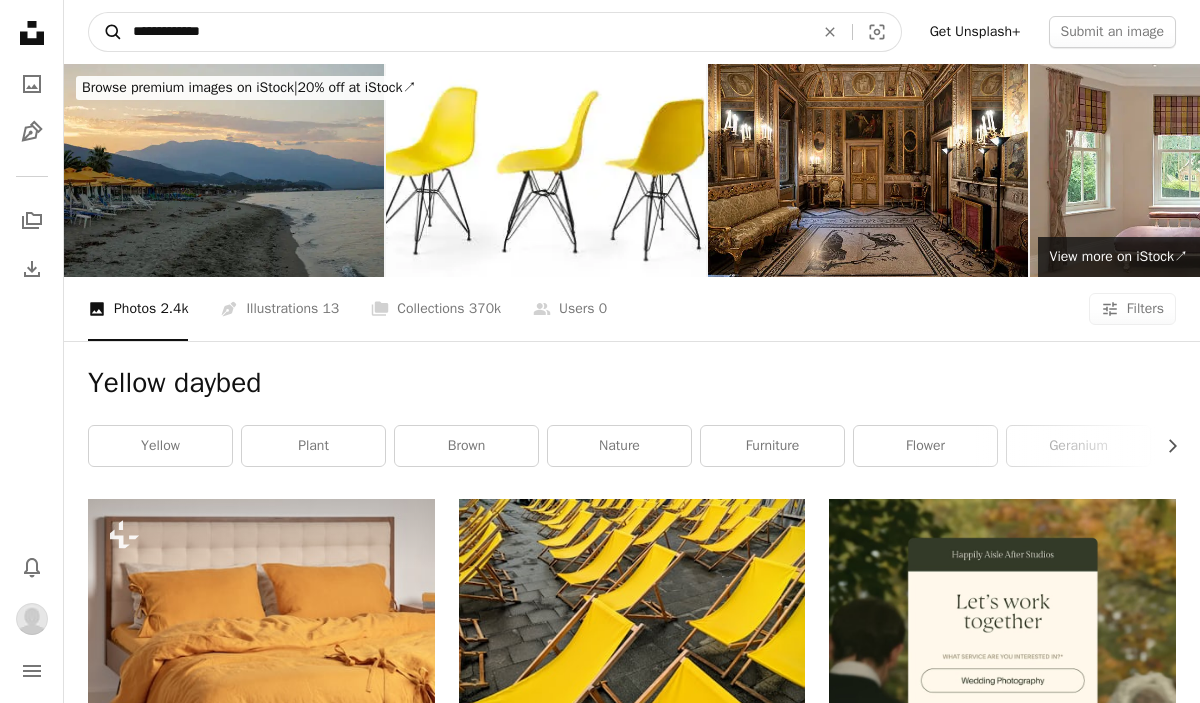 drag, startPoint x: 251, startPoint y: 38, endPoint x: 117, endPoint y: 36, distance: 134.01492 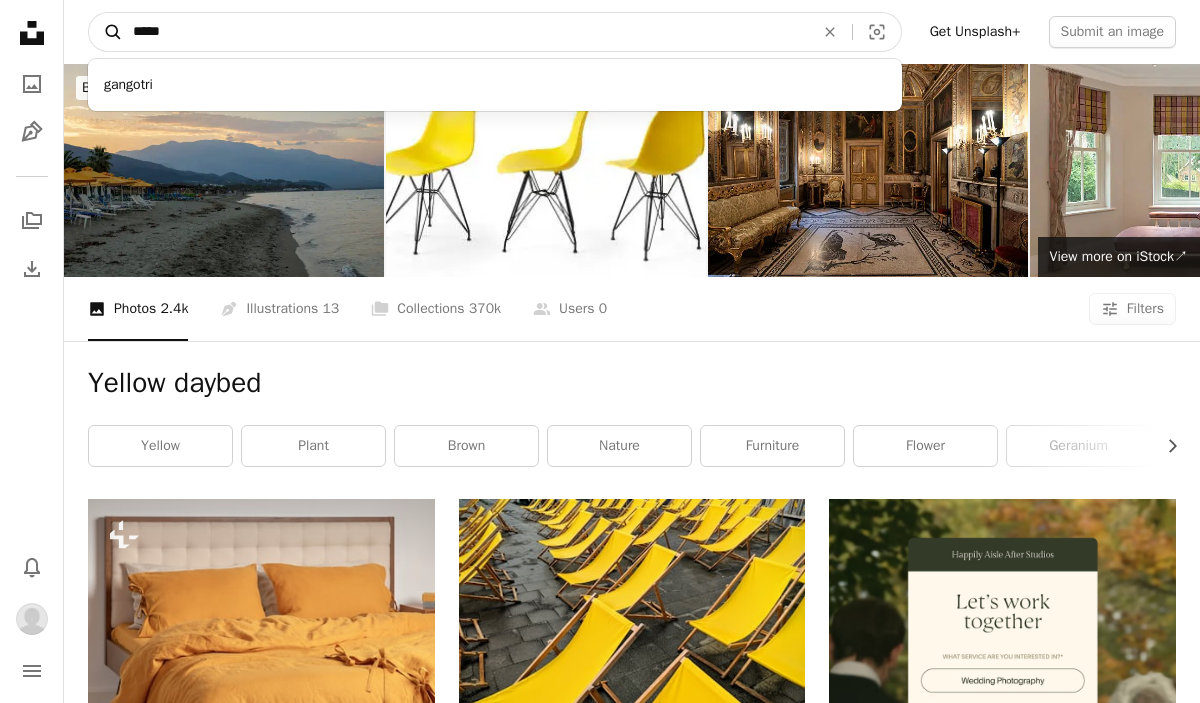 type on "******" 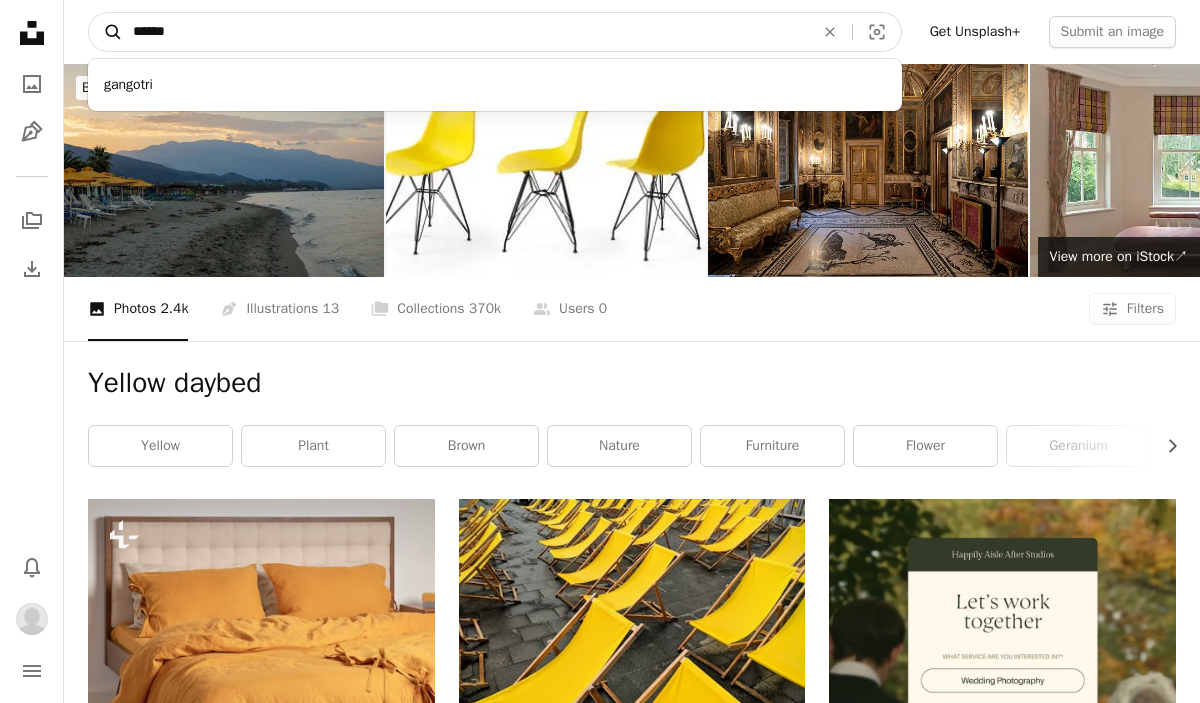 click on "A magnifying glass" at bounding box center (106, 32) 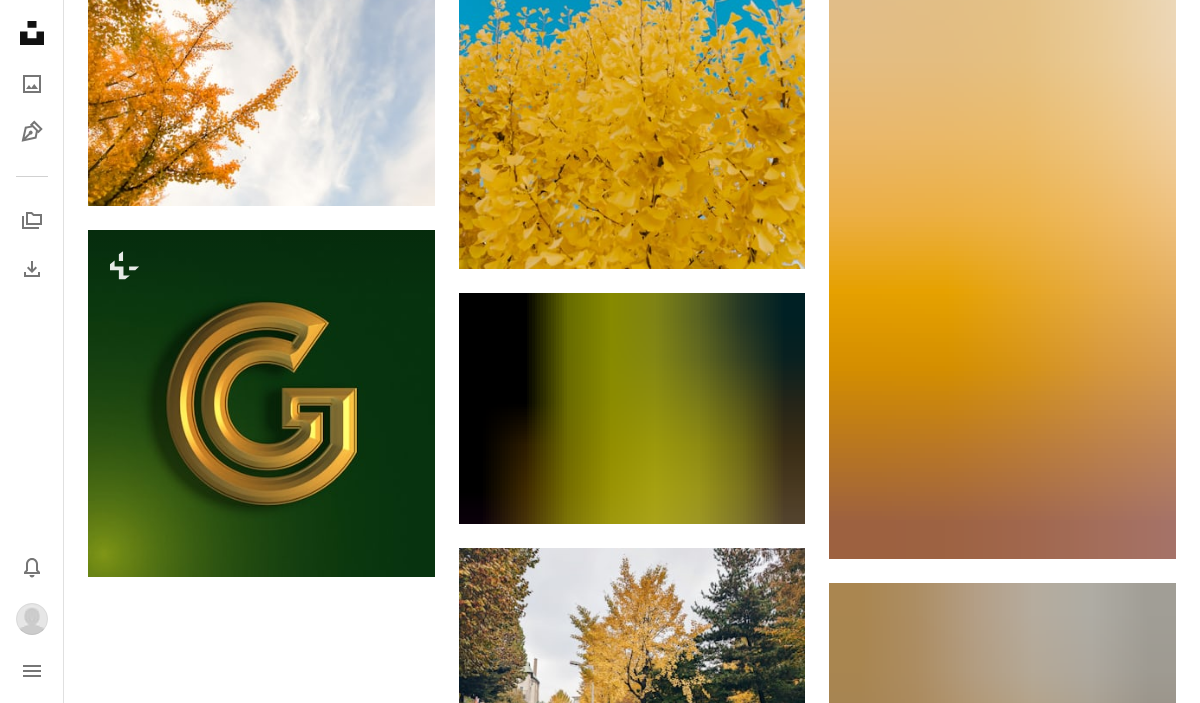 scroll, scrollTop: 2341, scrollLeft: 0, axis: vertical 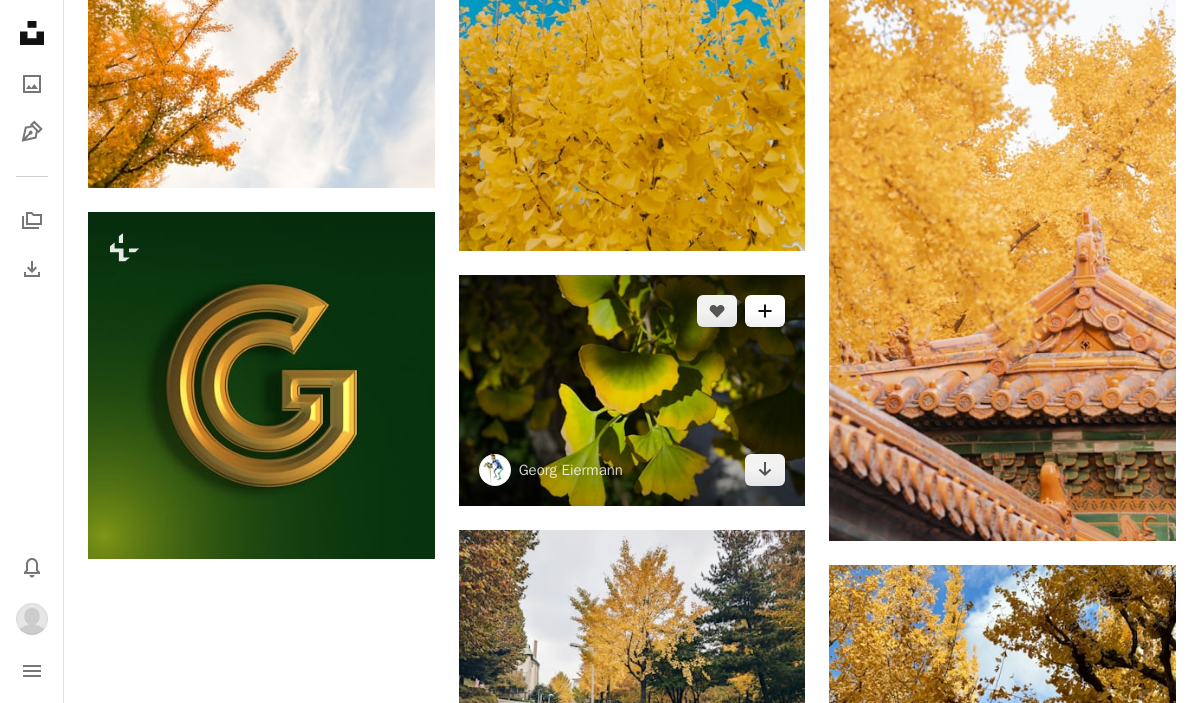 click on "A plus sign" 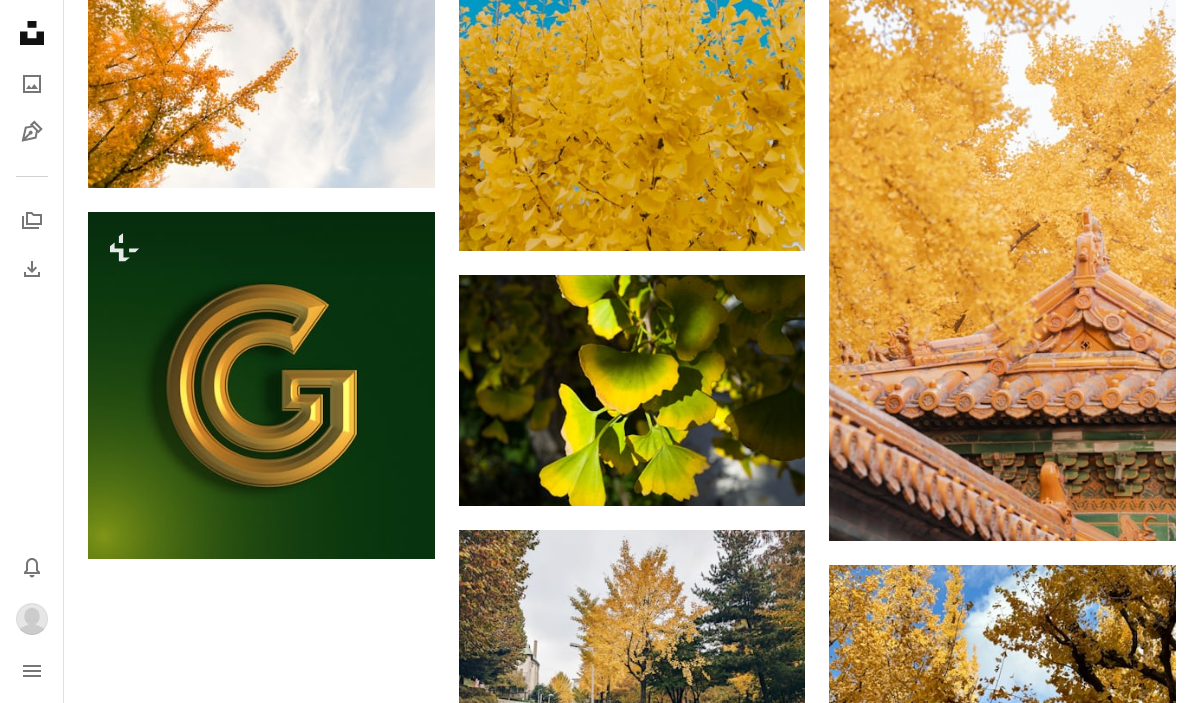 click on "A lock Japan" at bounding box center [755, 2437] 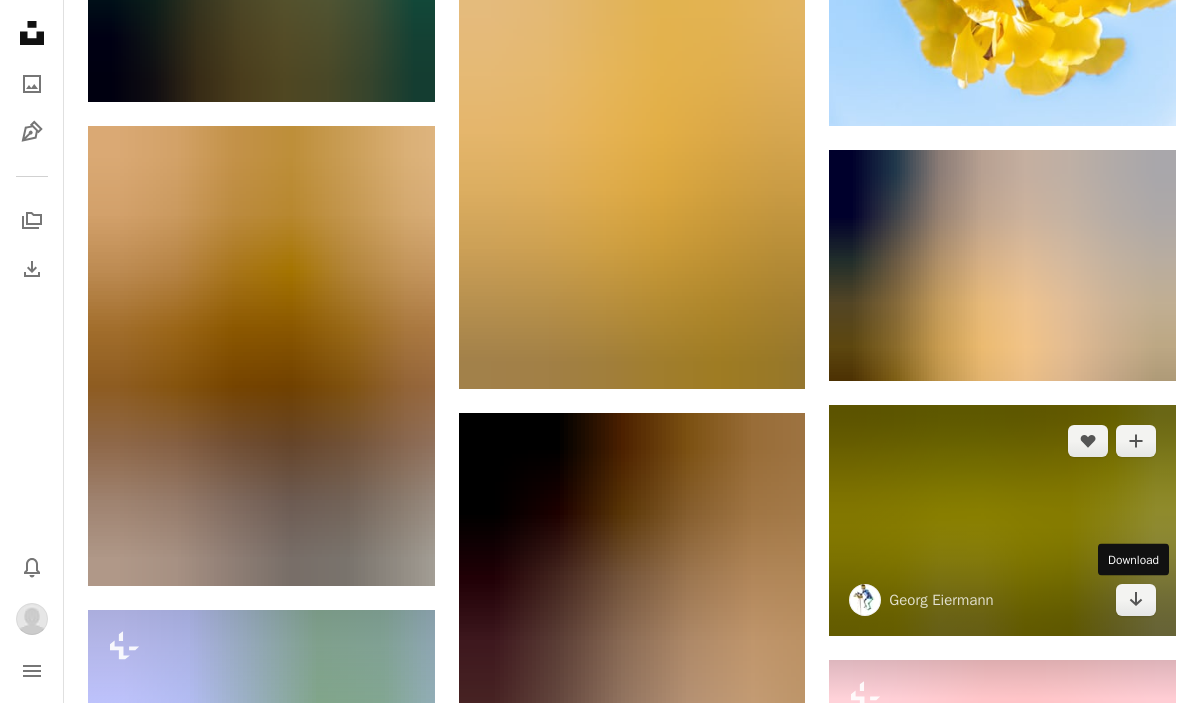 scroll, scrollTop: 1100, scrollLeft: 0, axis: vertical 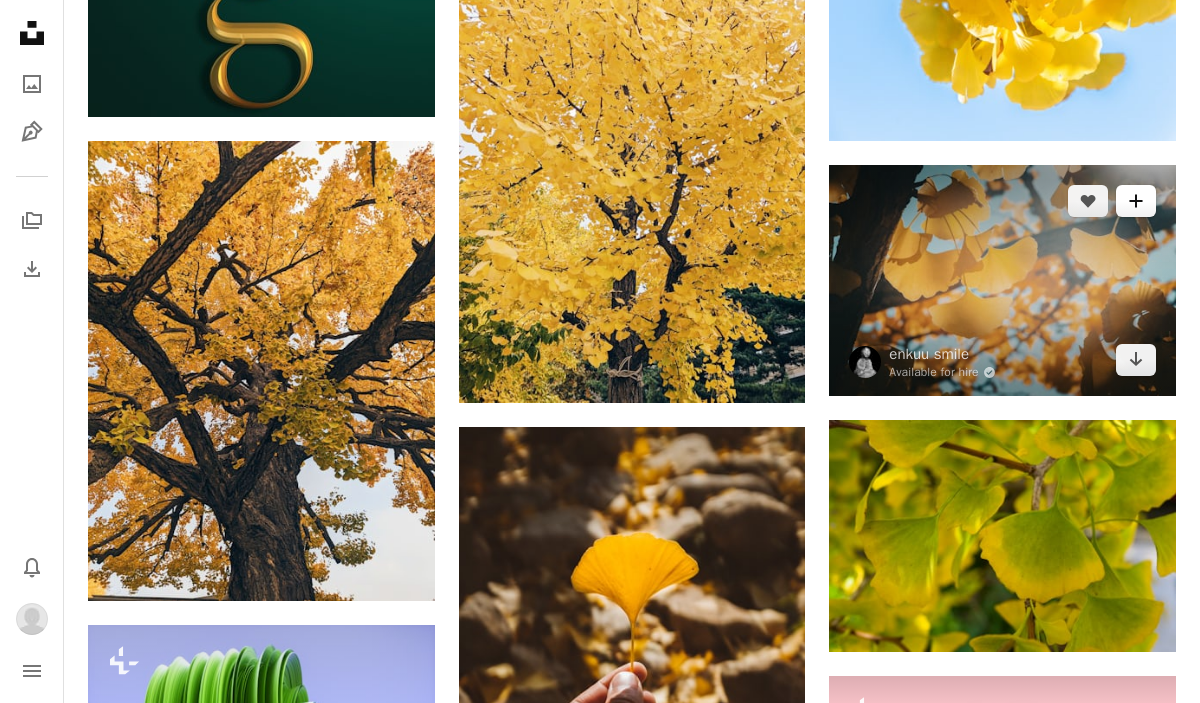 click 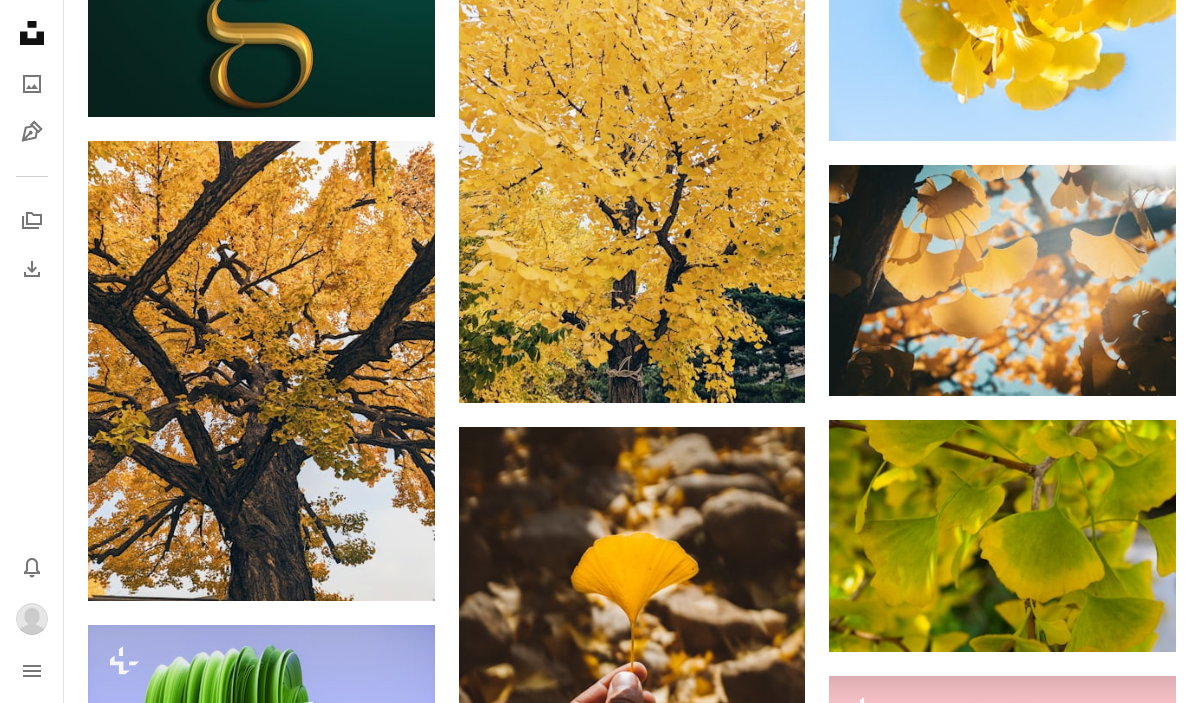 click on "A plus sign" 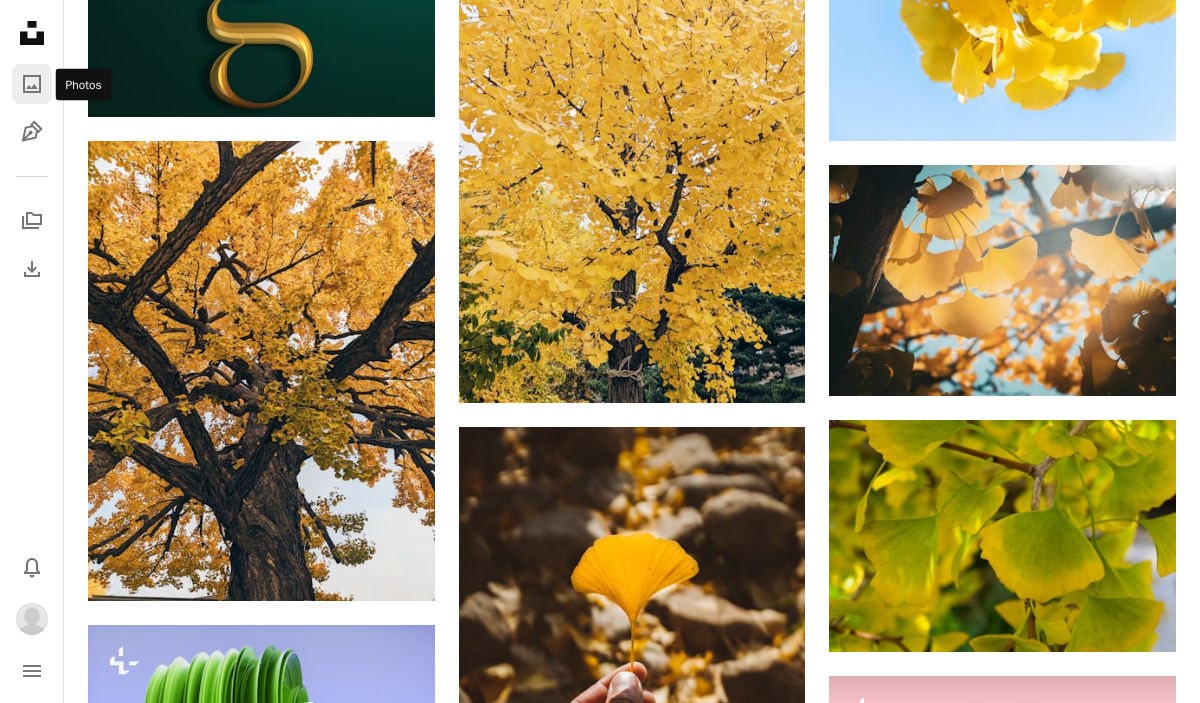 click on "A photo" 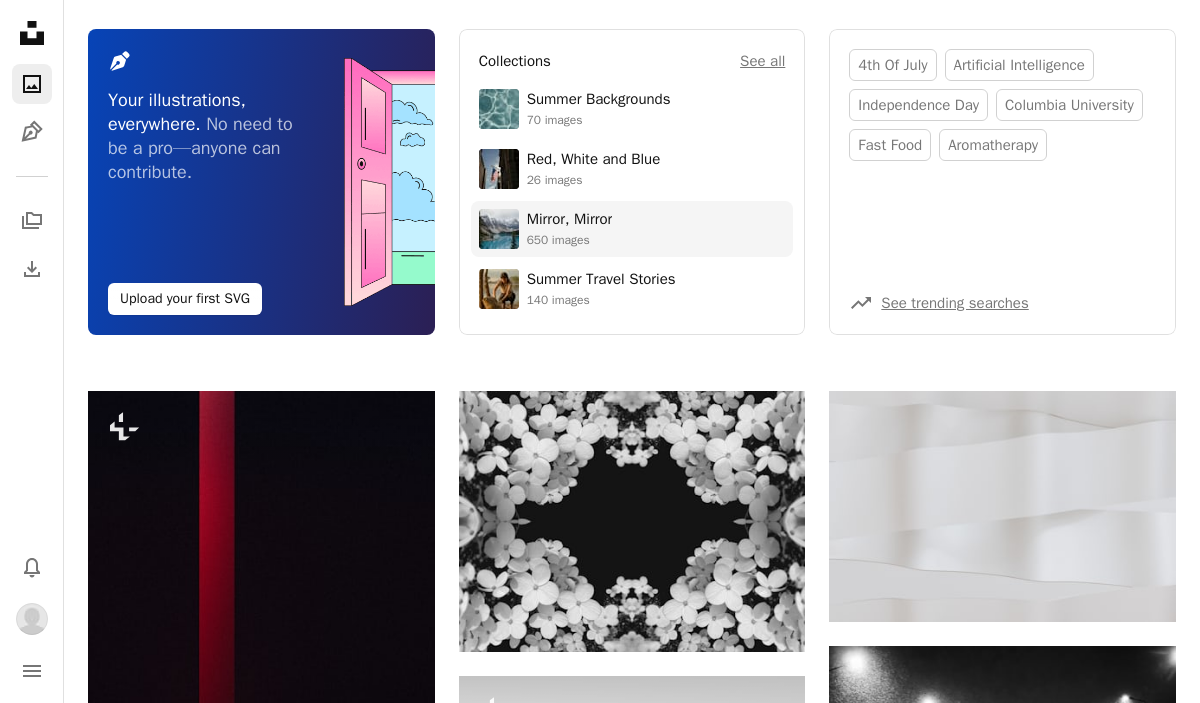 scroll, scrollTop: 0, scrollLeft: 0, axis: both 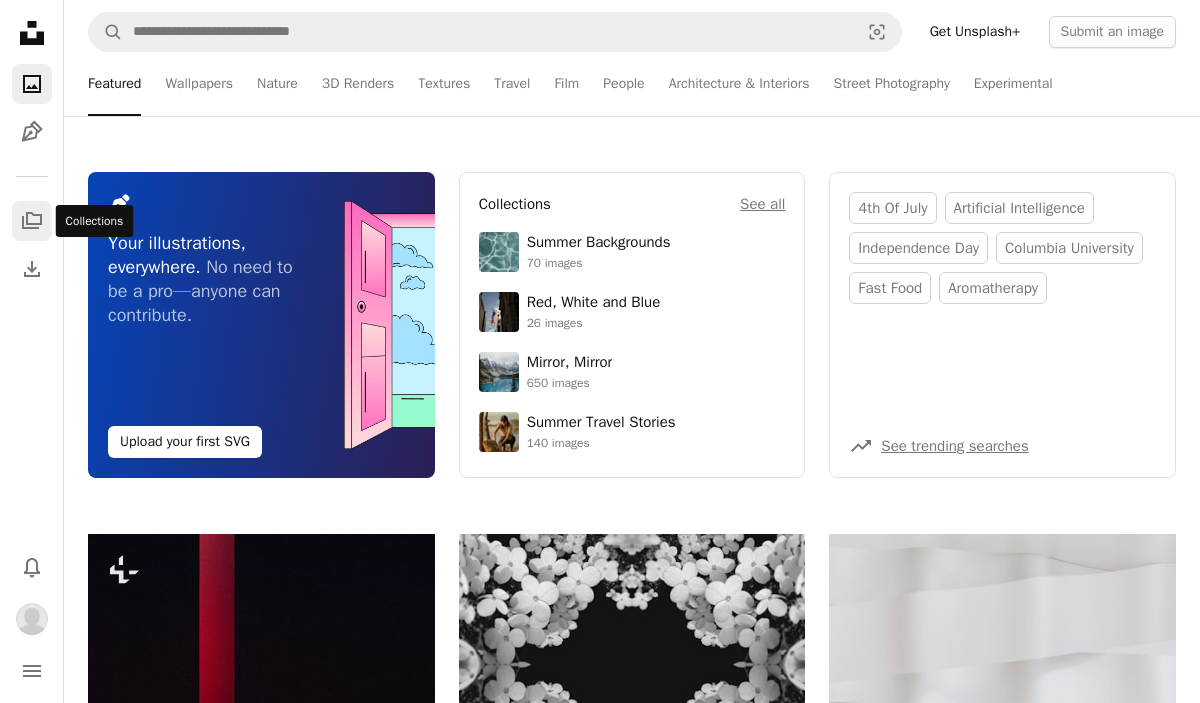 click on "A stack of folders" 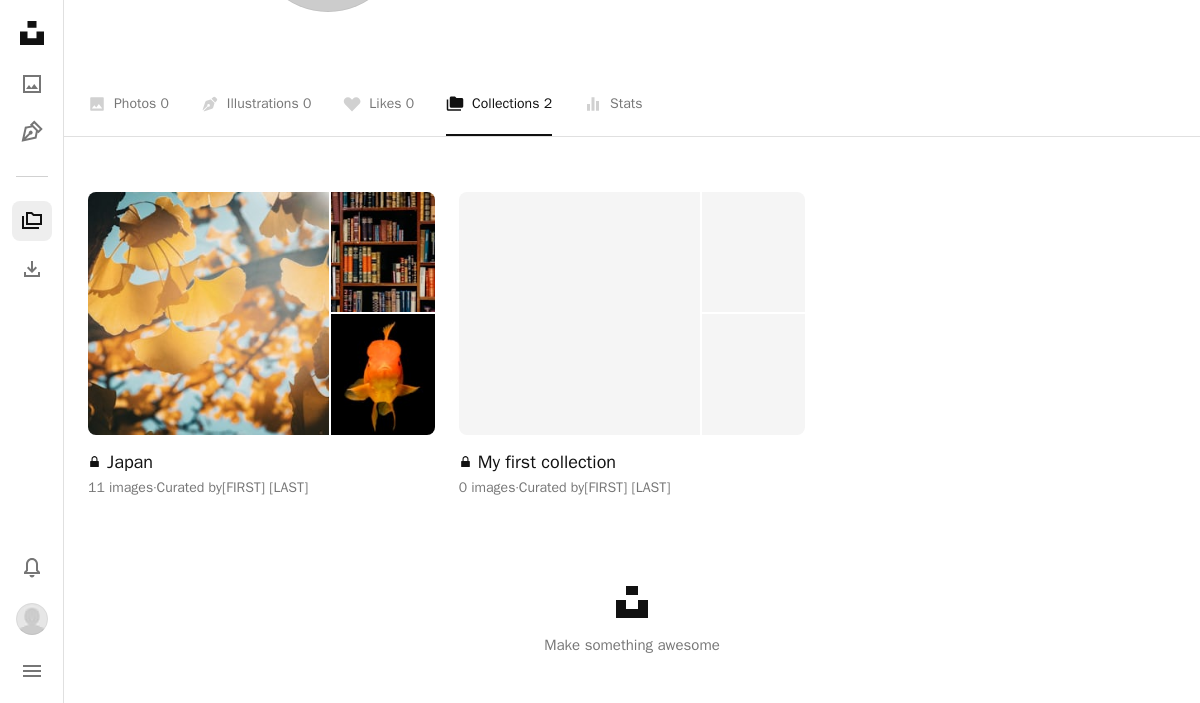 scroll, scrollTop: 261, scrollLeft: 0, axis: vertical 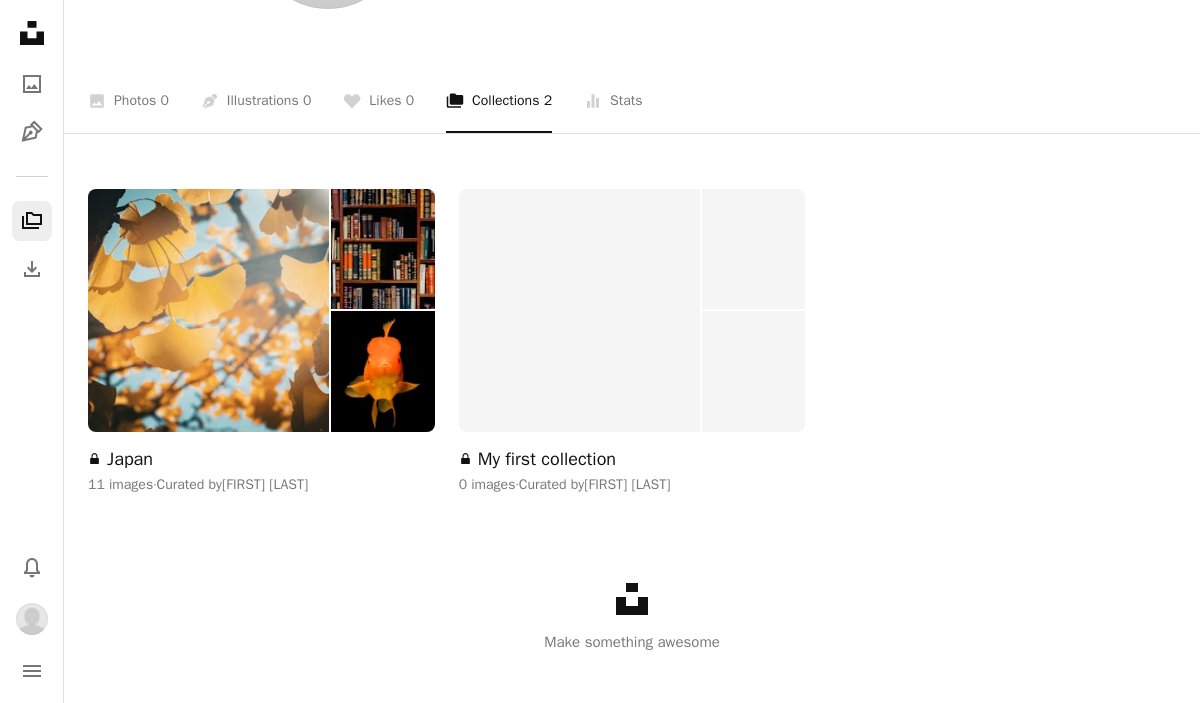 click 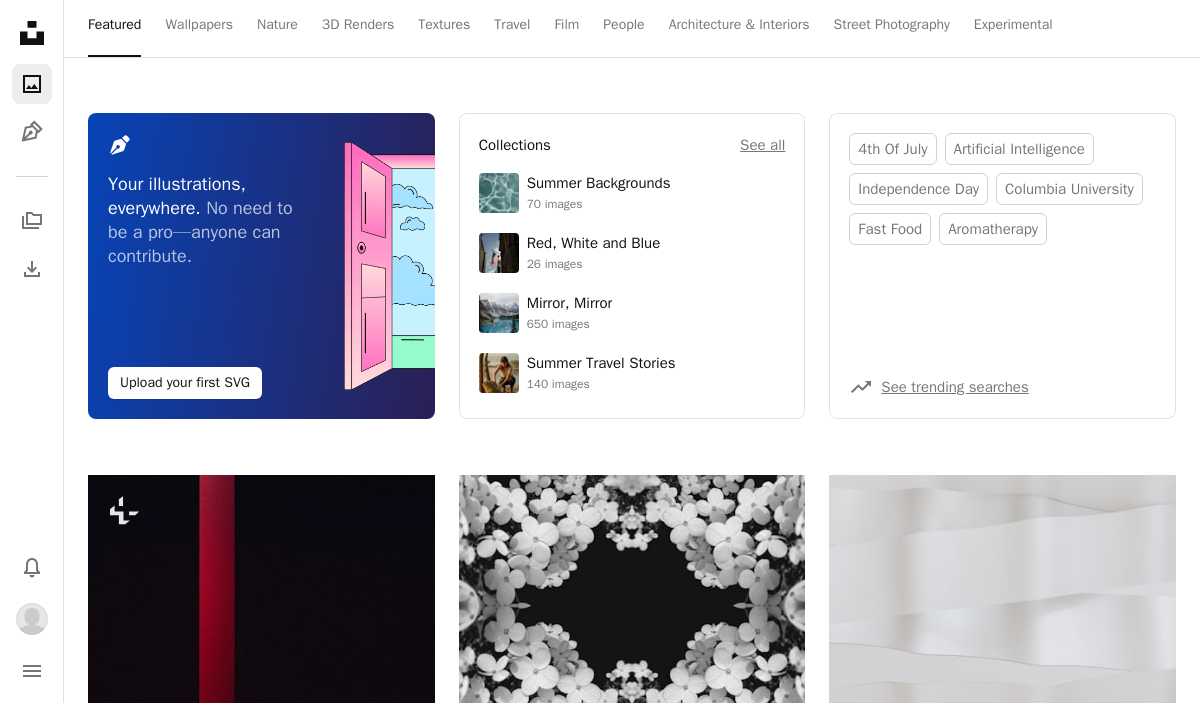scroll, scrollTop: 0, scrollLeft: 0, axis: both 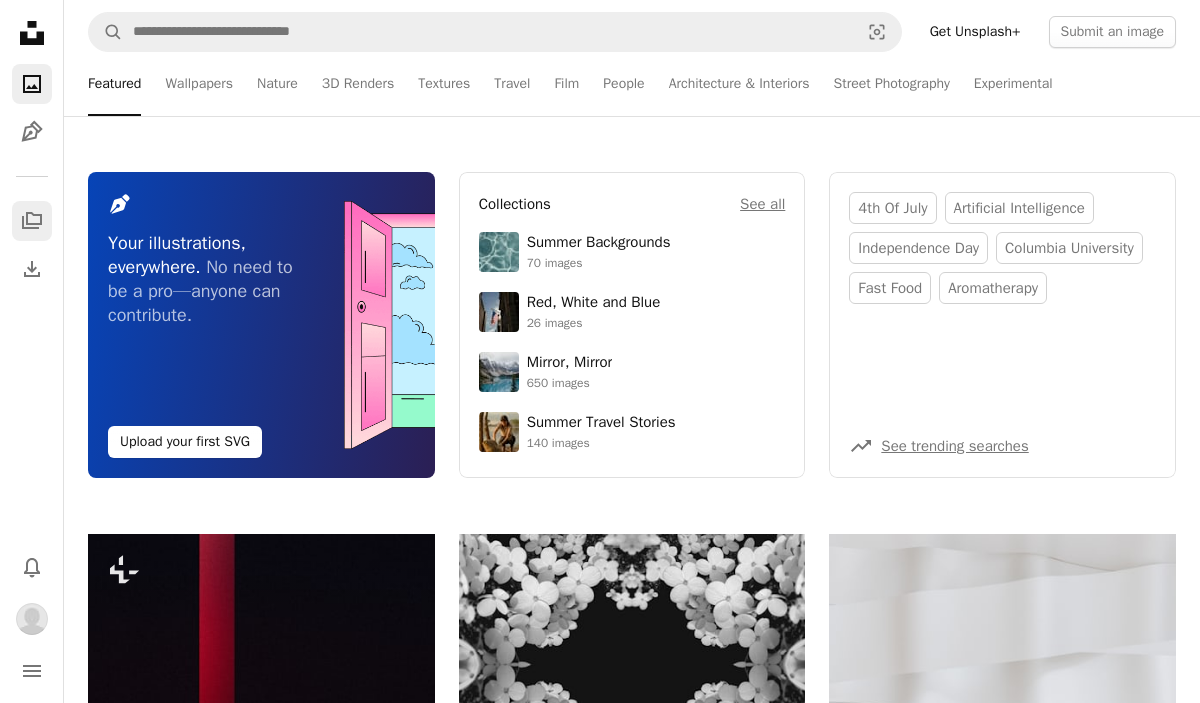 click on "A stack of folders" 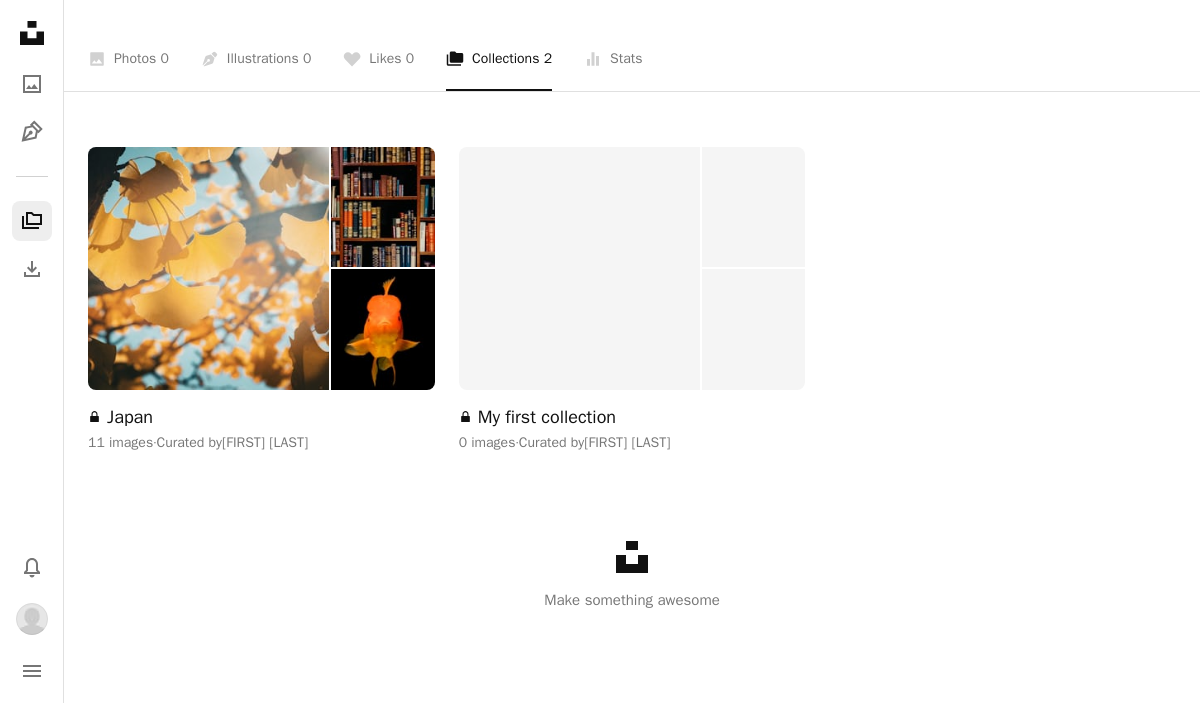 scroll, scrollTop: 307, scrollLeft: 0, axis: vertical 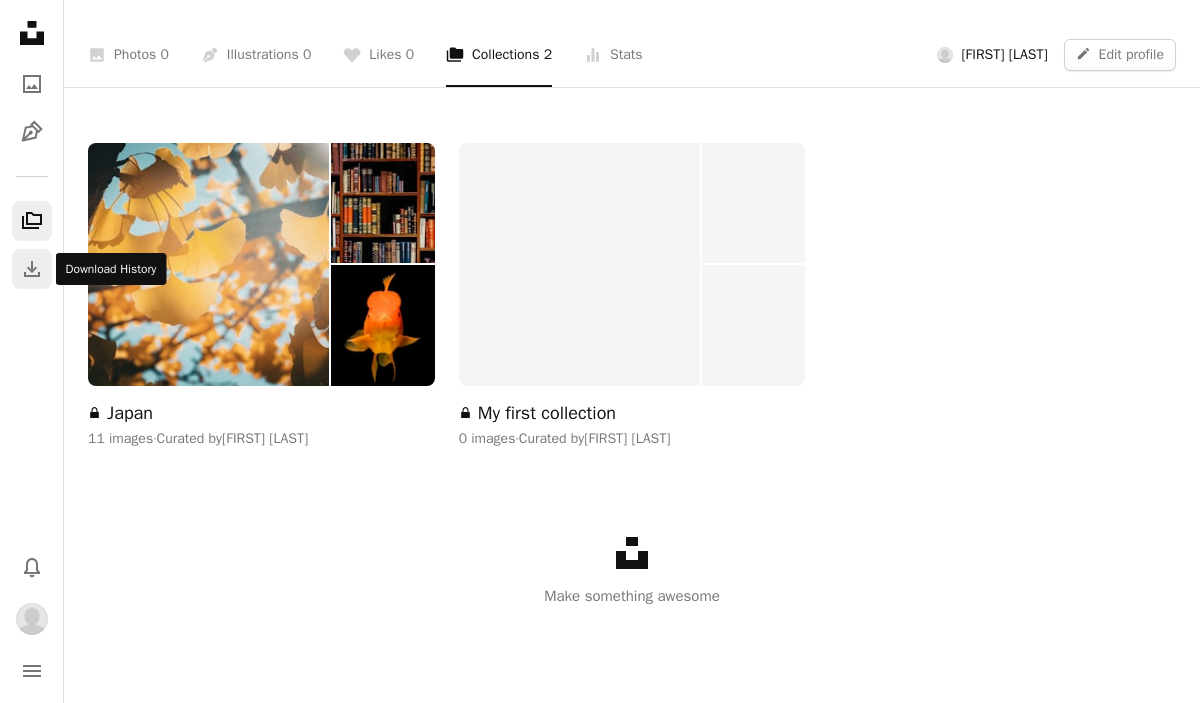 click on "Download" 